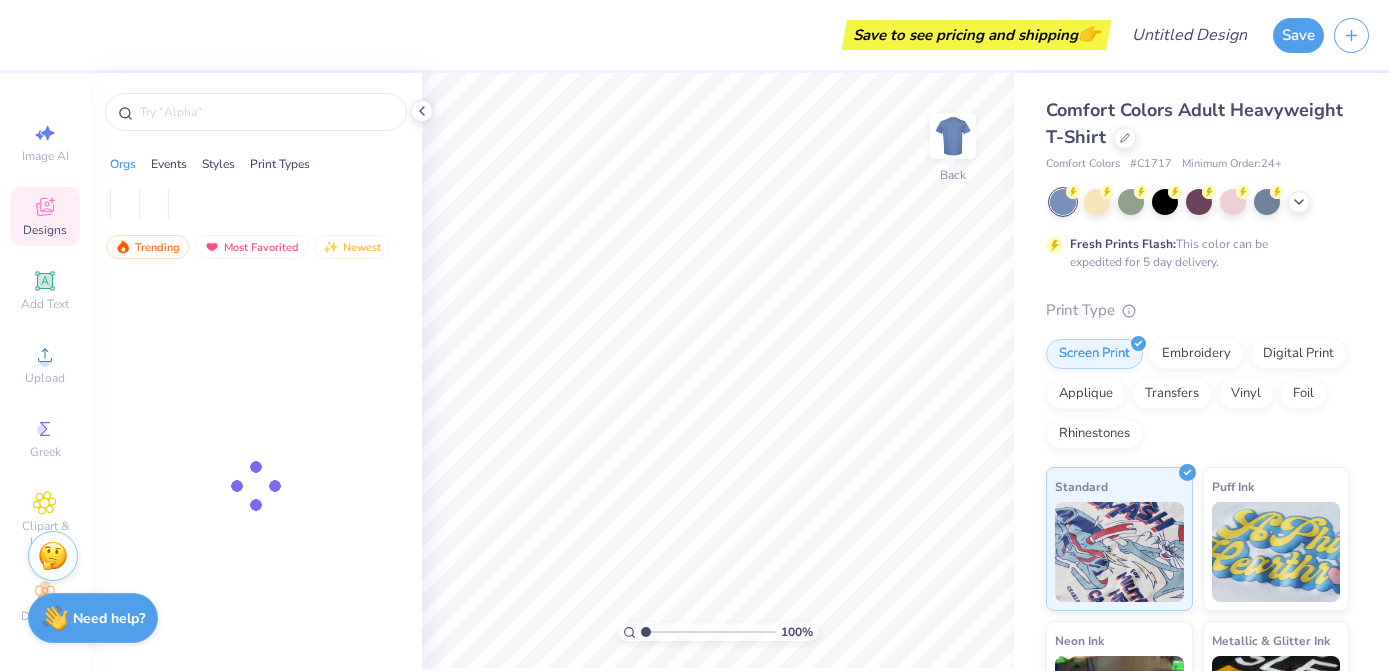 scroll, scrollTop: 0, scrollLeft: 0, axis: both 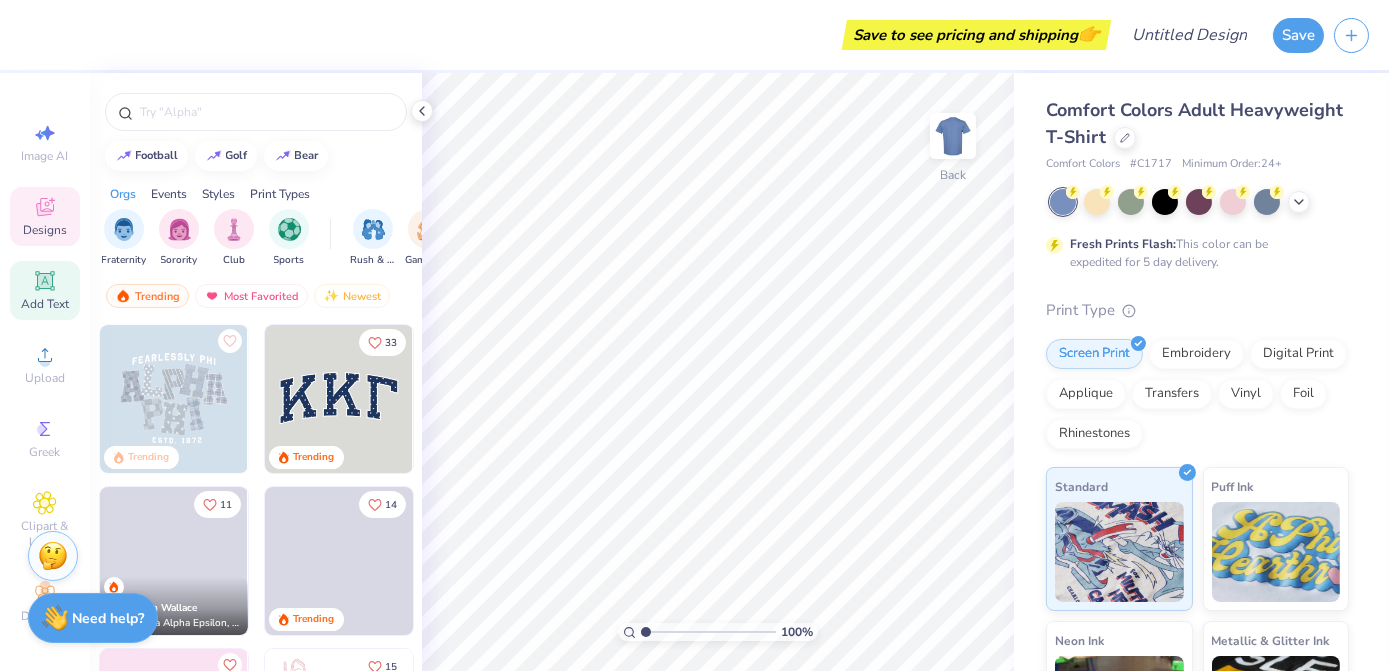 click 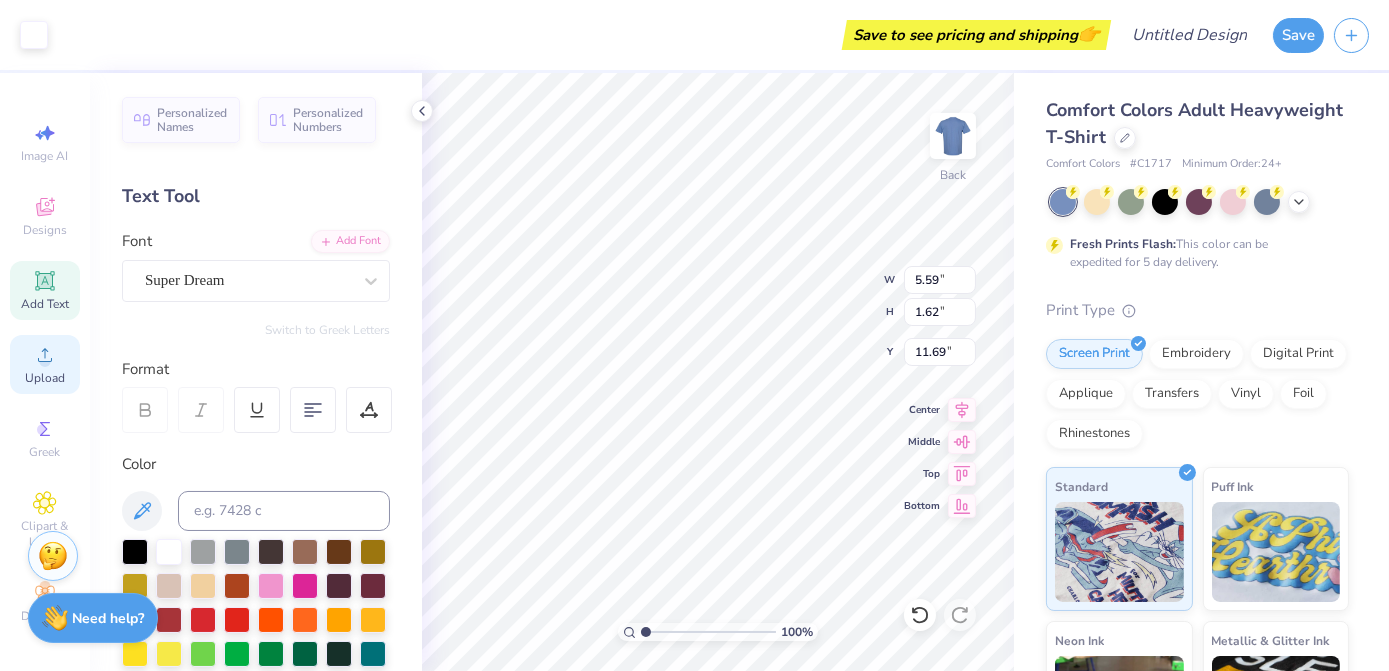 click 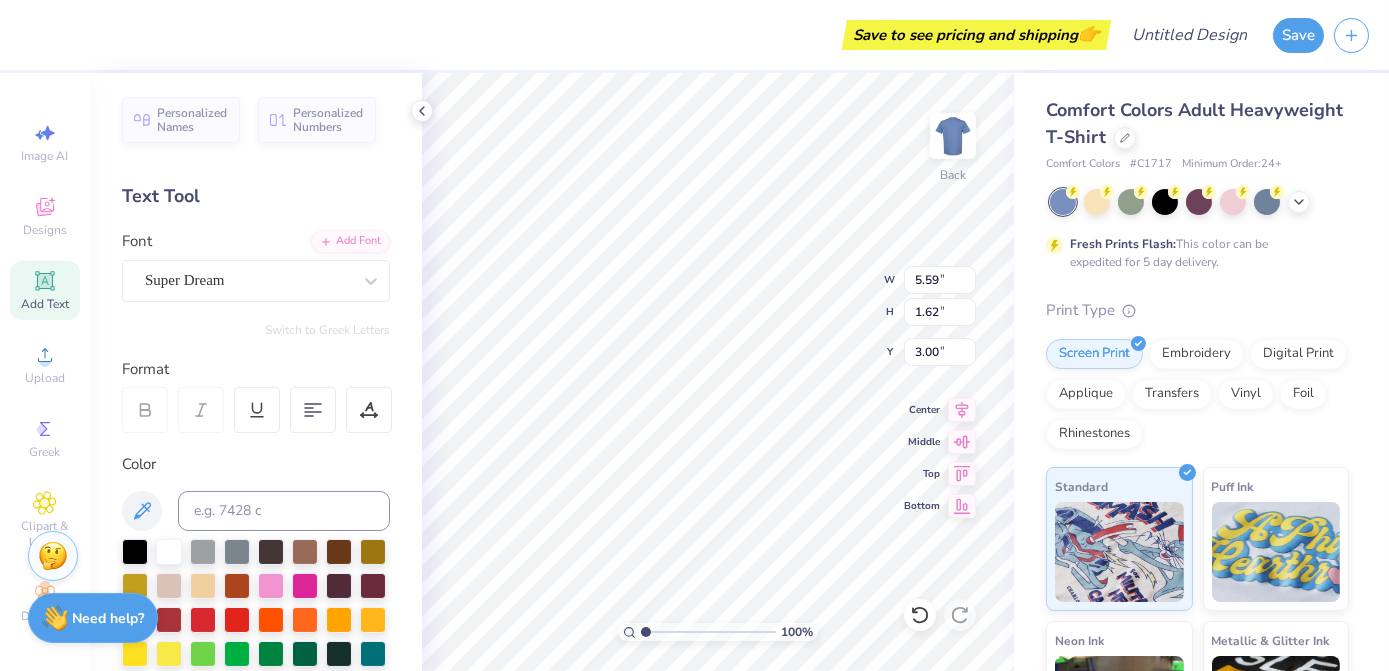 type on "3.00" 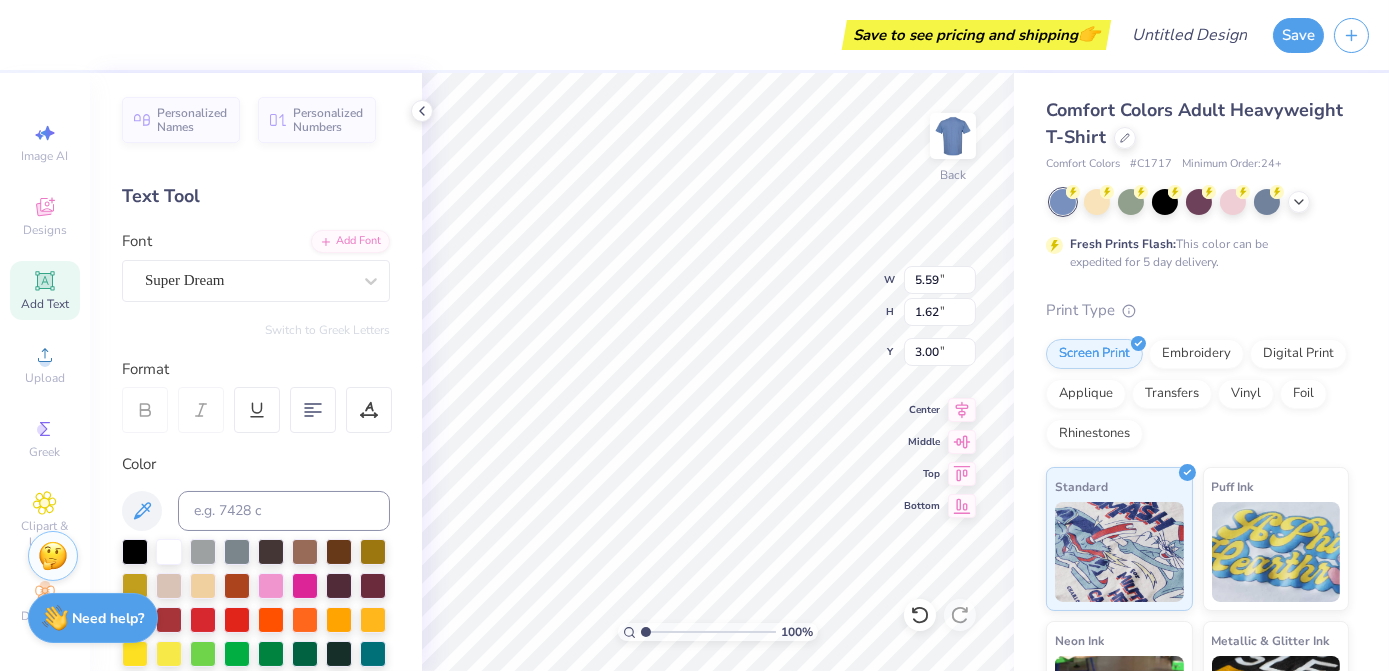 type on "[ACRONYM]" 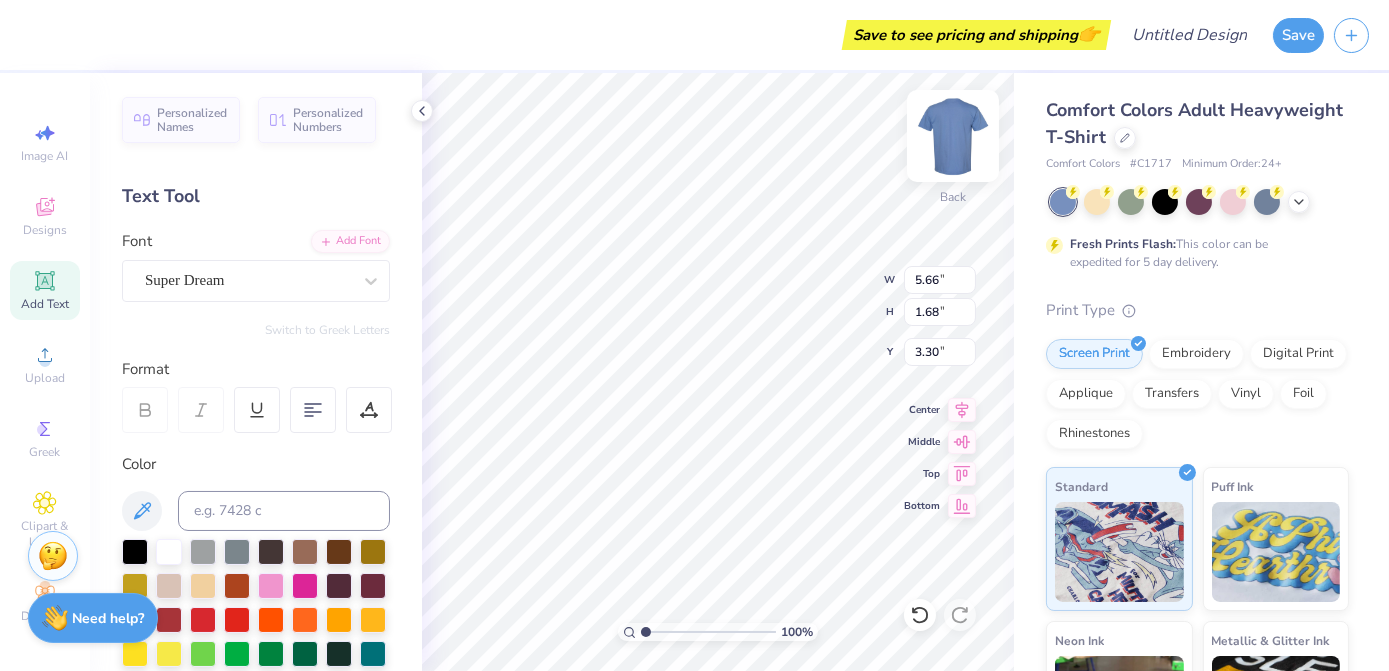 type on "3.30" 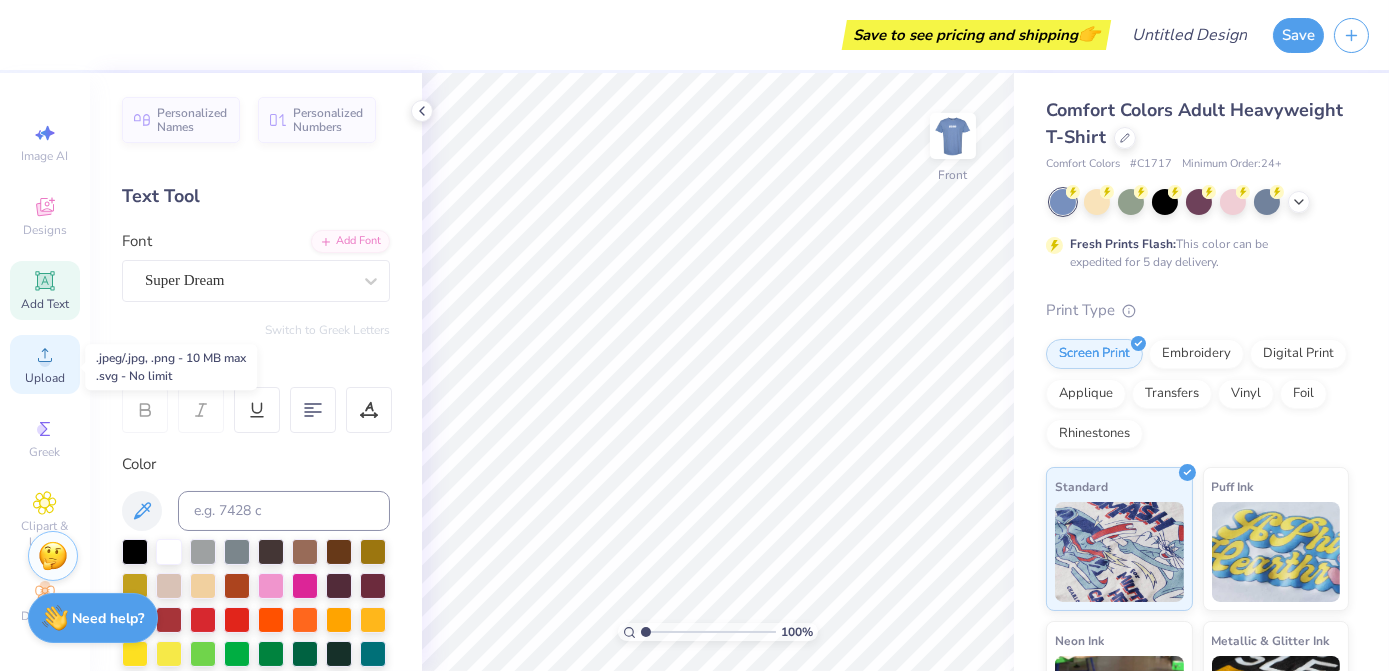 click on "Upload" at bounding box center (45, 378) 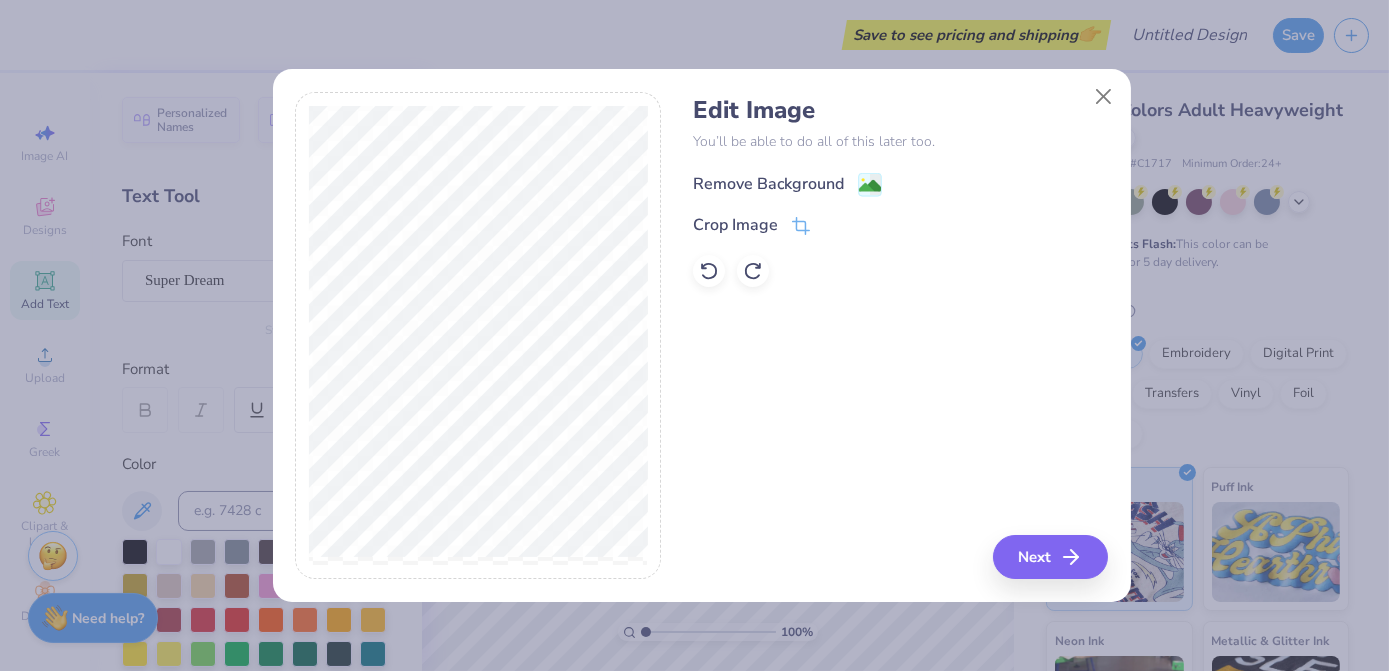 click on "Remove Background" at bounding box center [787, 184] 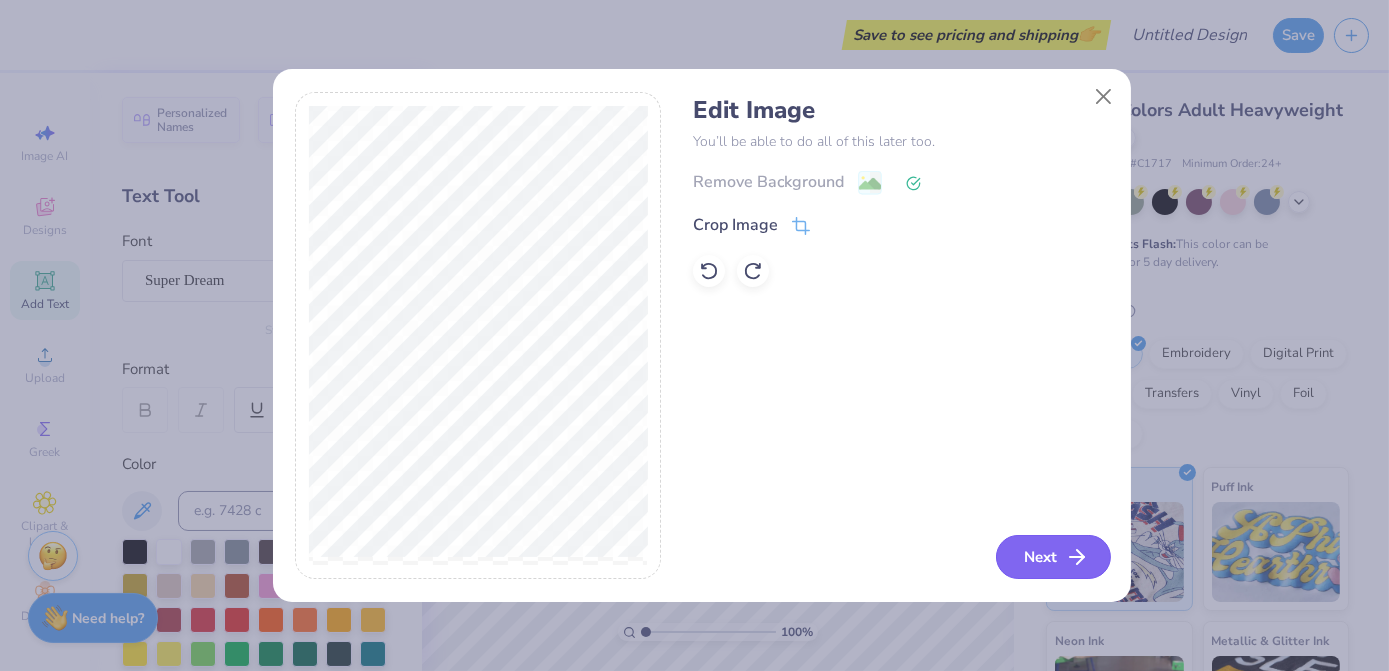 click on "Next" at bounding box center (1053, 557) 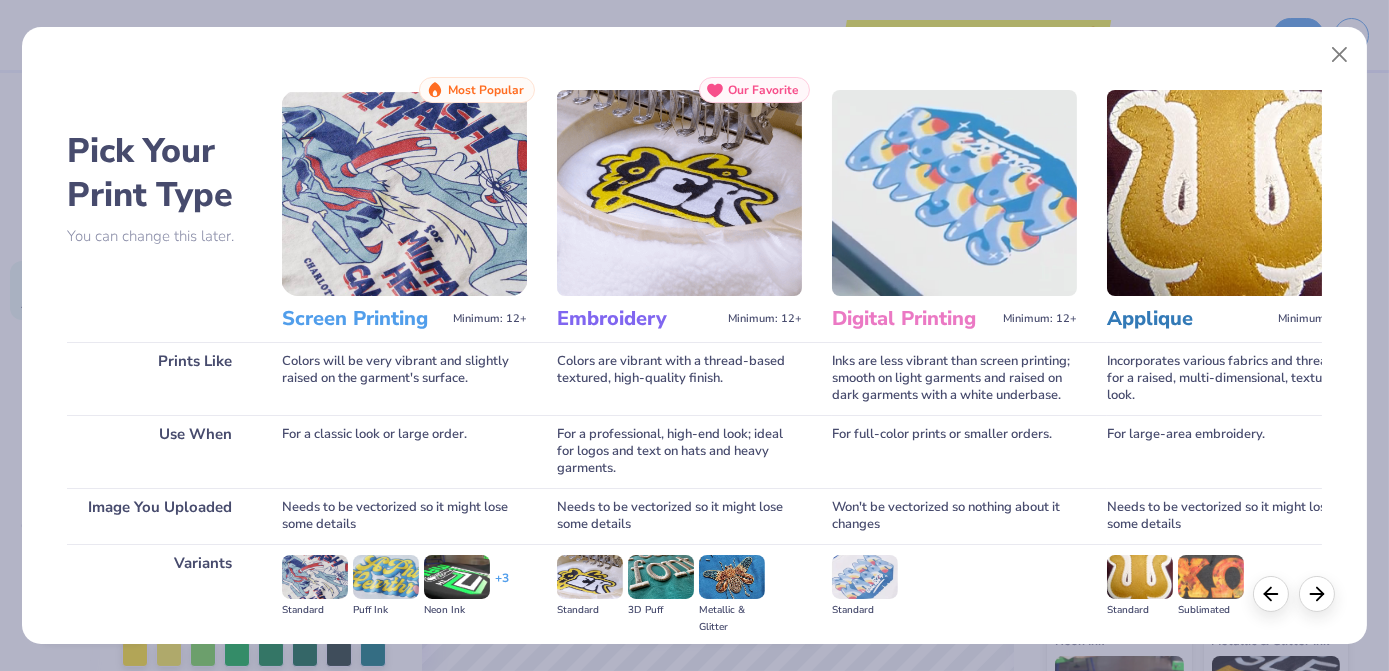 click at bounding box center (404, 193) 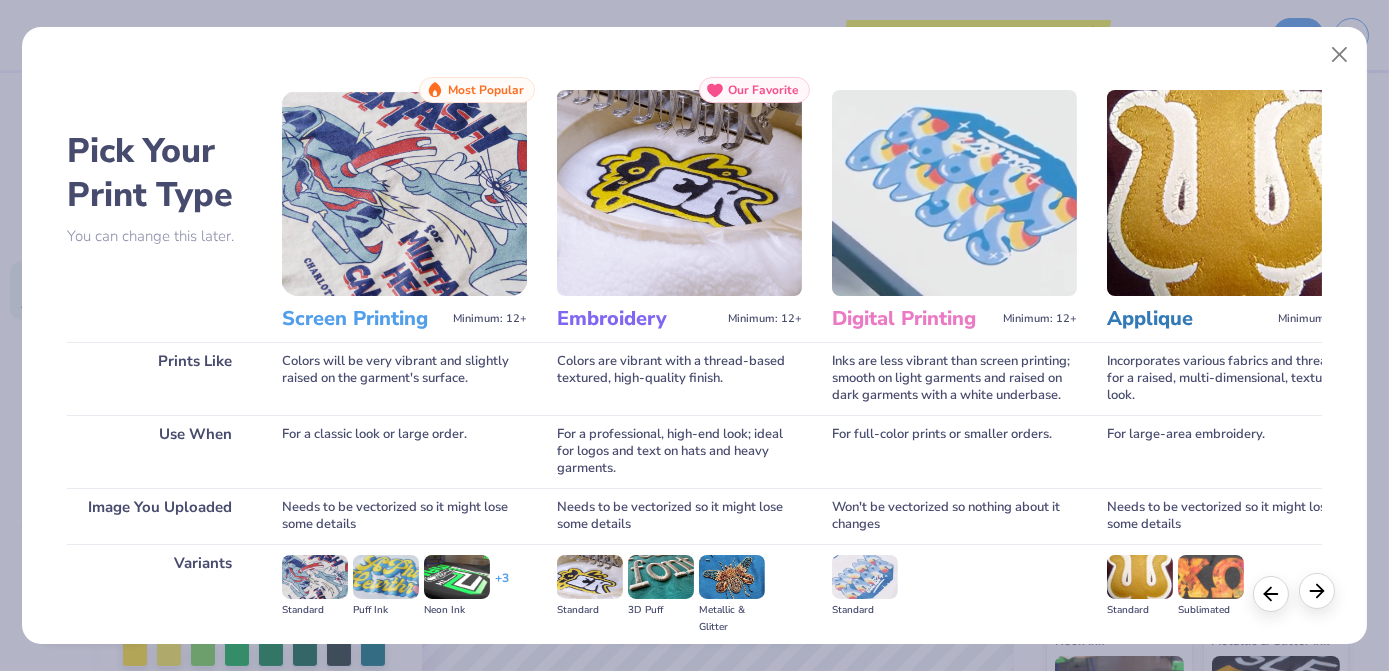 click 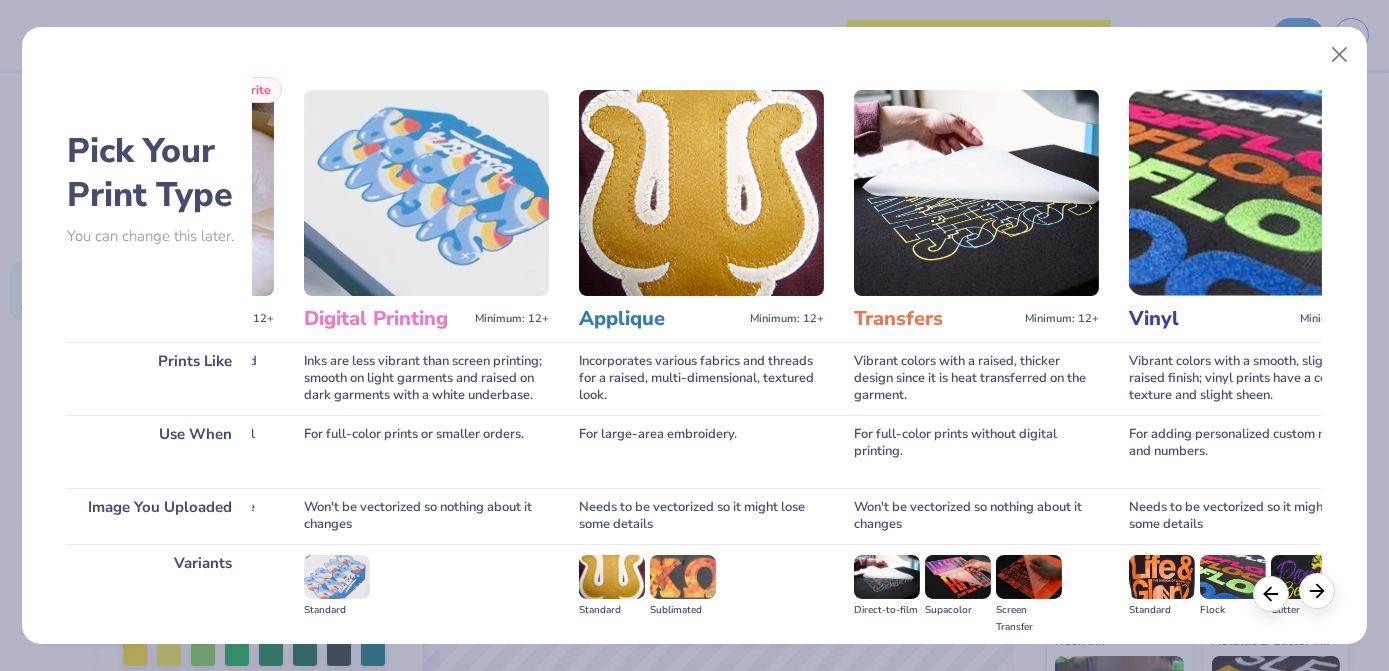 scroll, scrollTop: 0, scrollLeft: 627, axis: horizontal 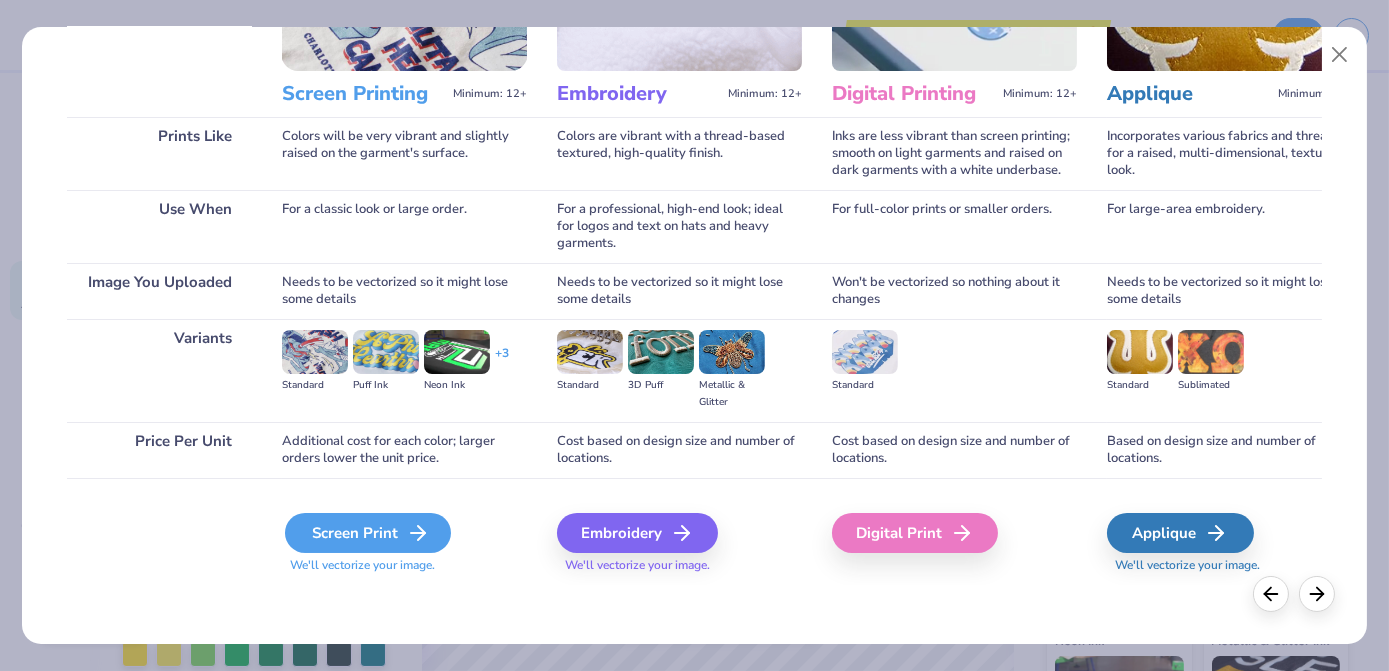 click on "Screen Print" at bounding box center [368, 533] 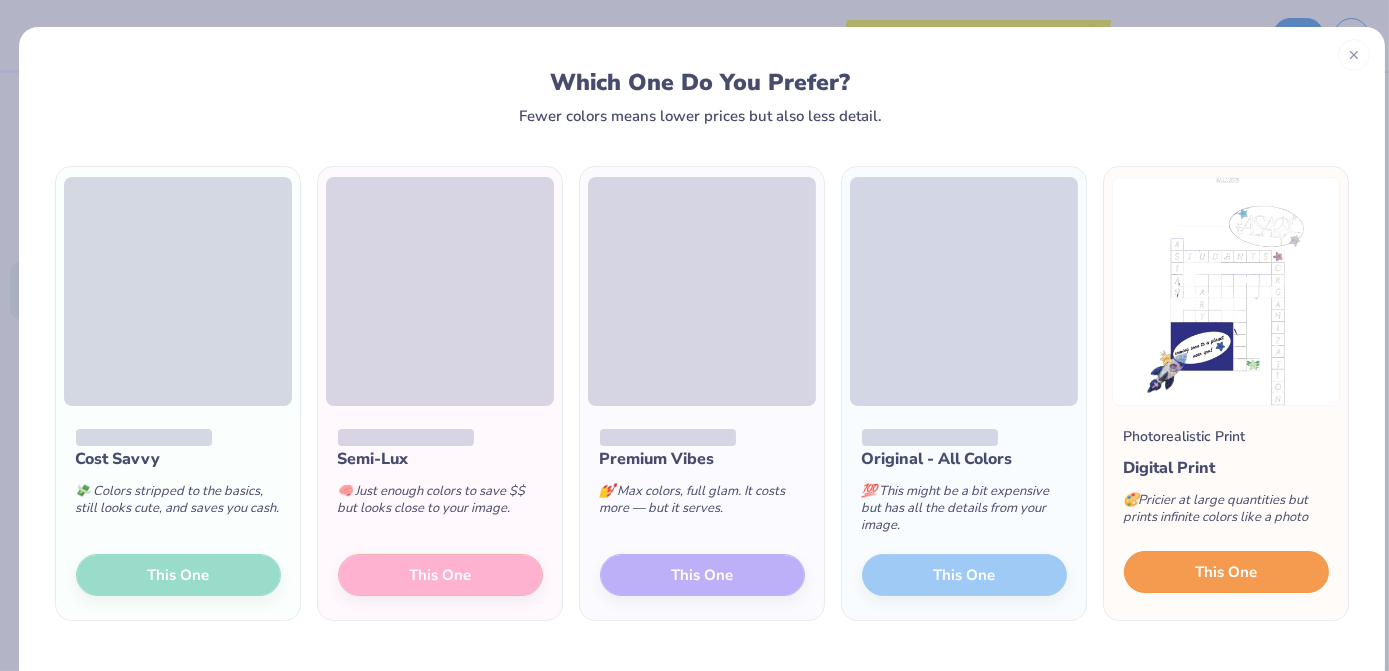 click on "This One" at bounding box center [1226, 572] 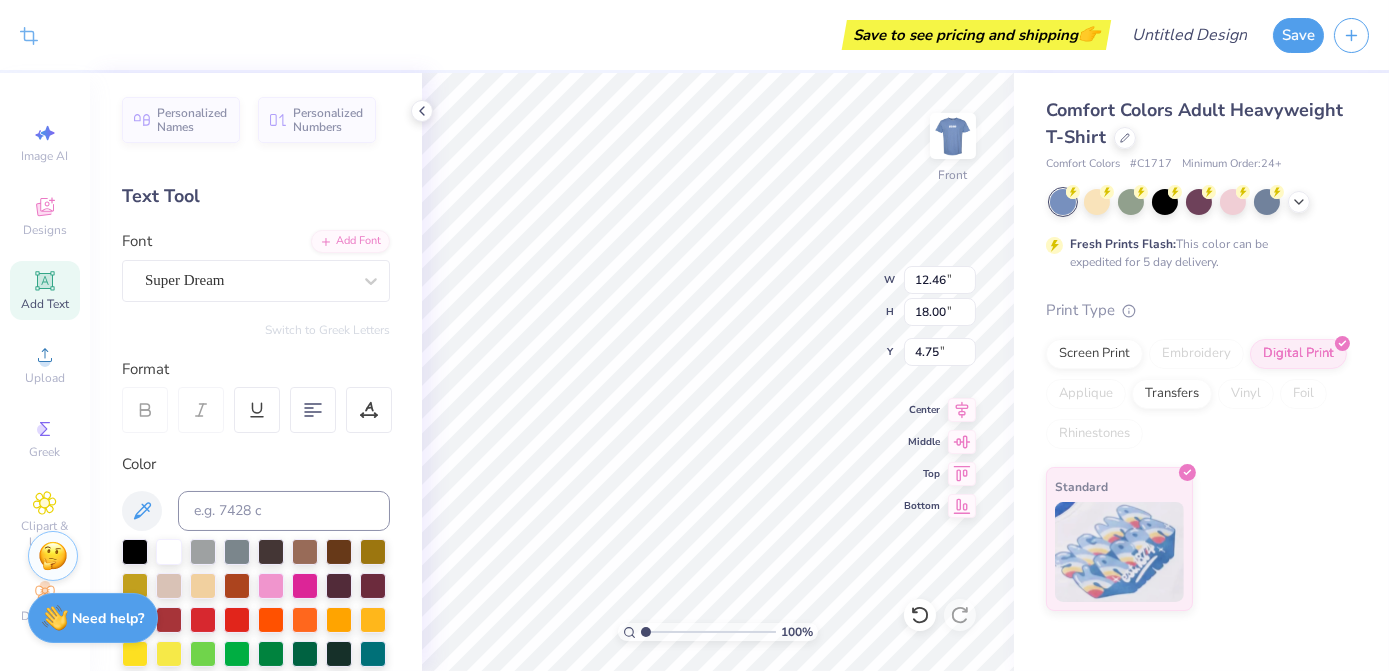 type on "11.03" 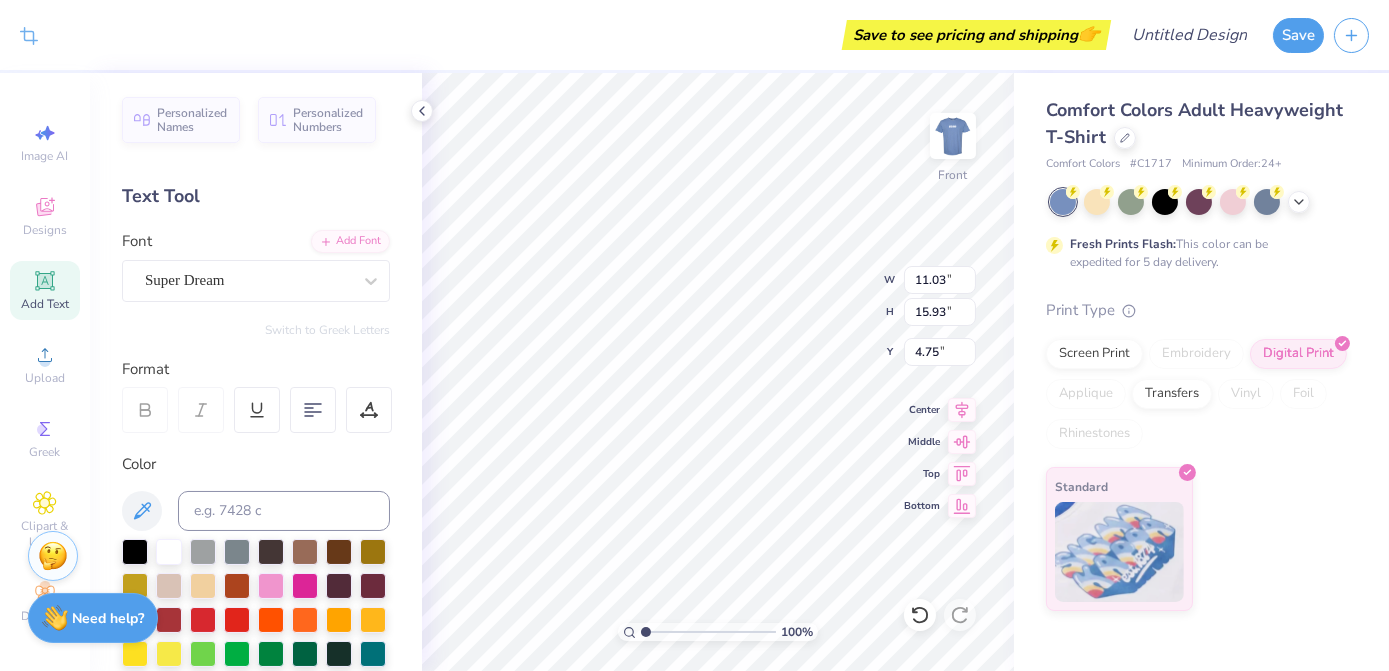 type on "3.00" 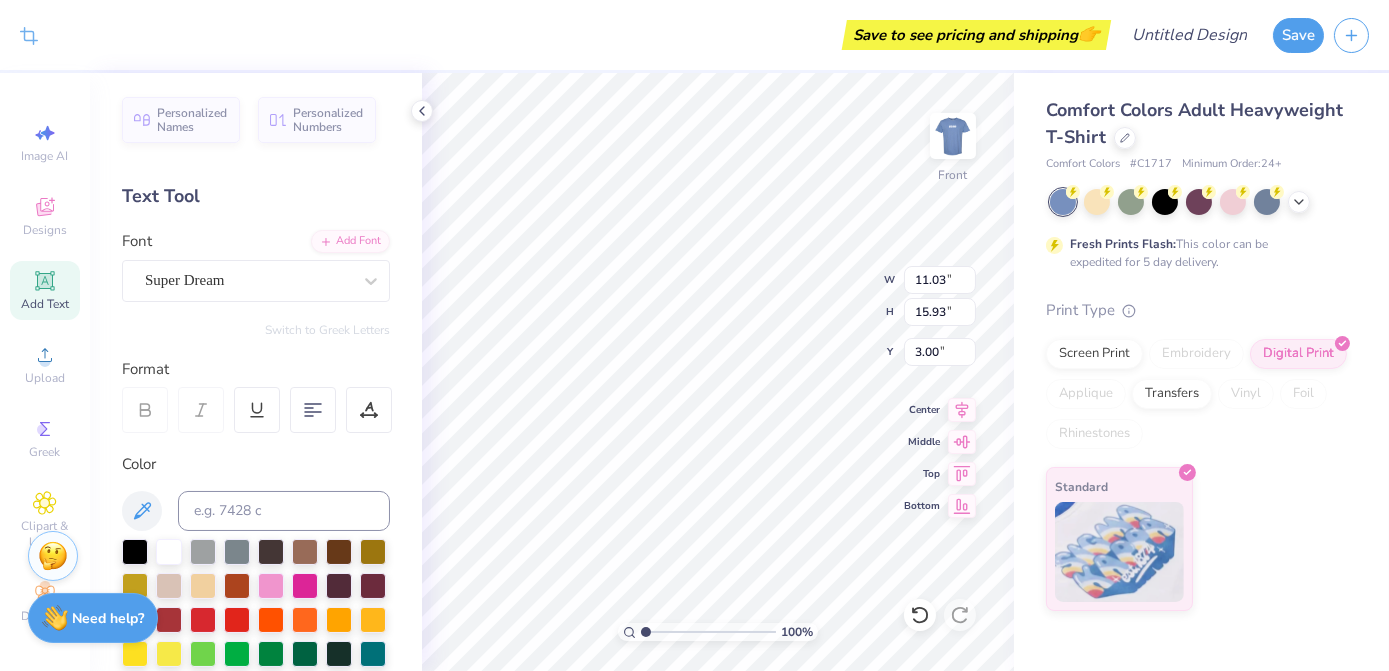 type on "1.25" 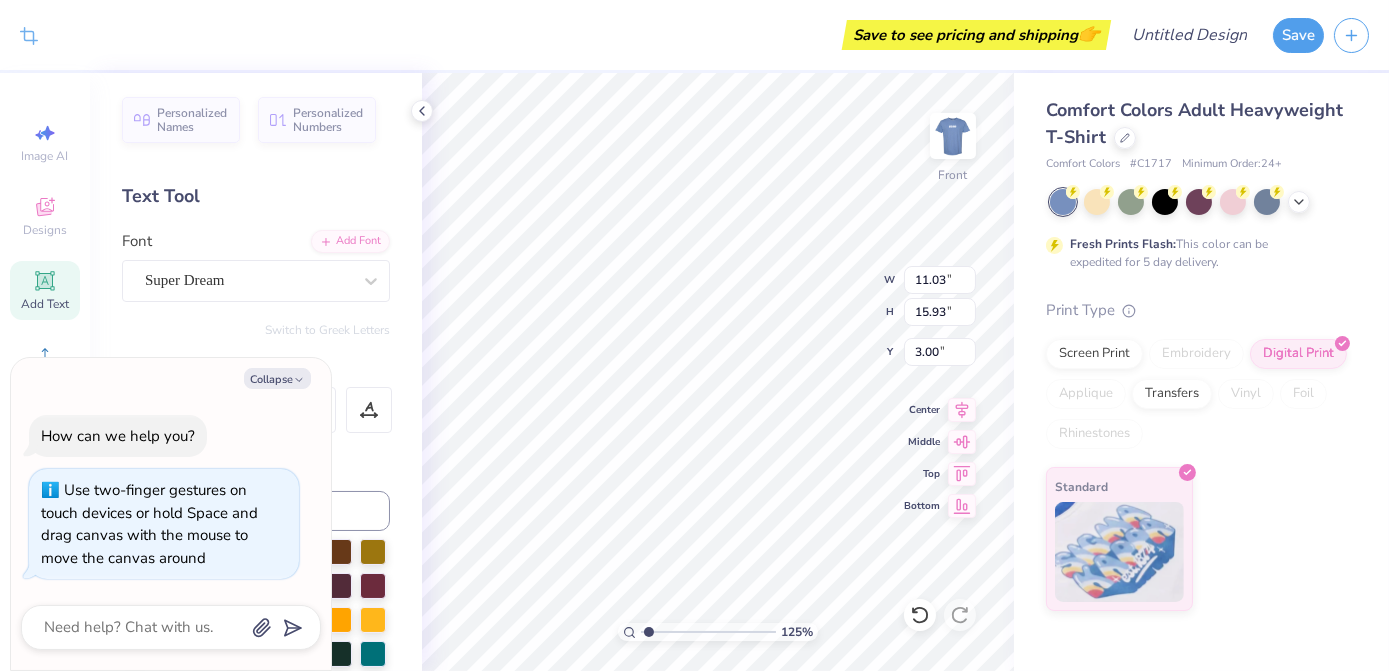 type on "x" 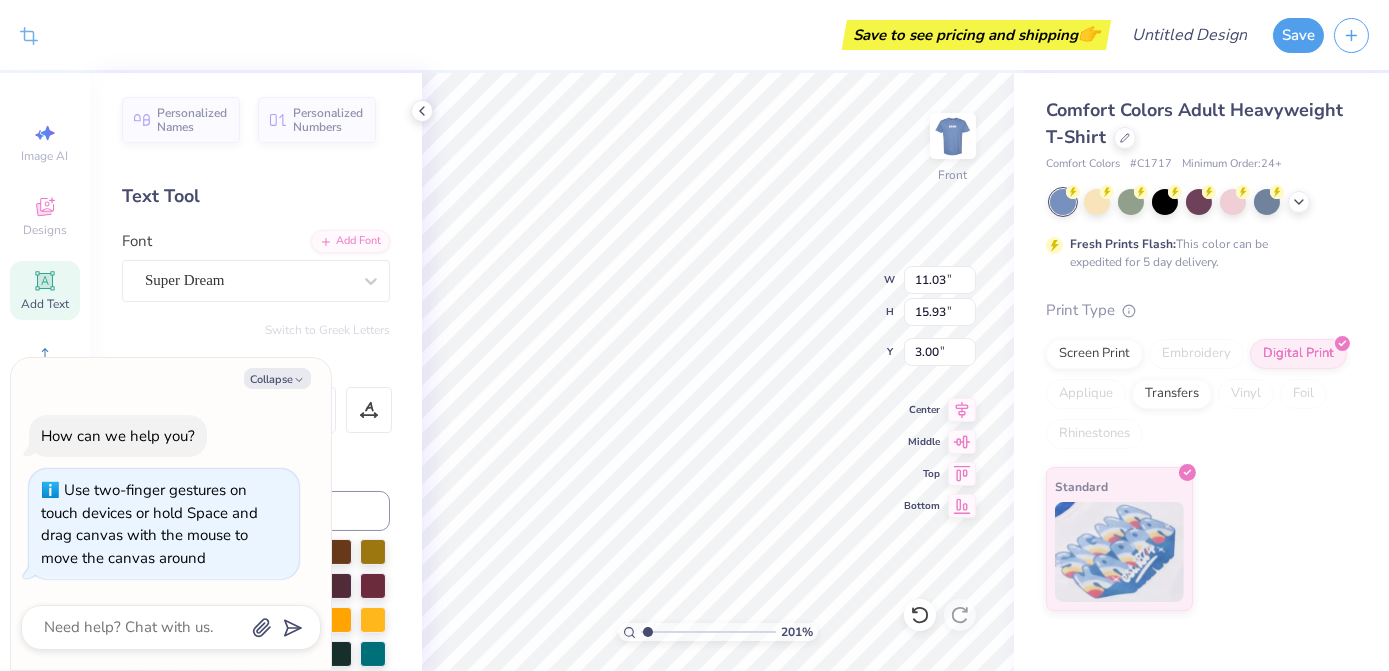 type on "1" 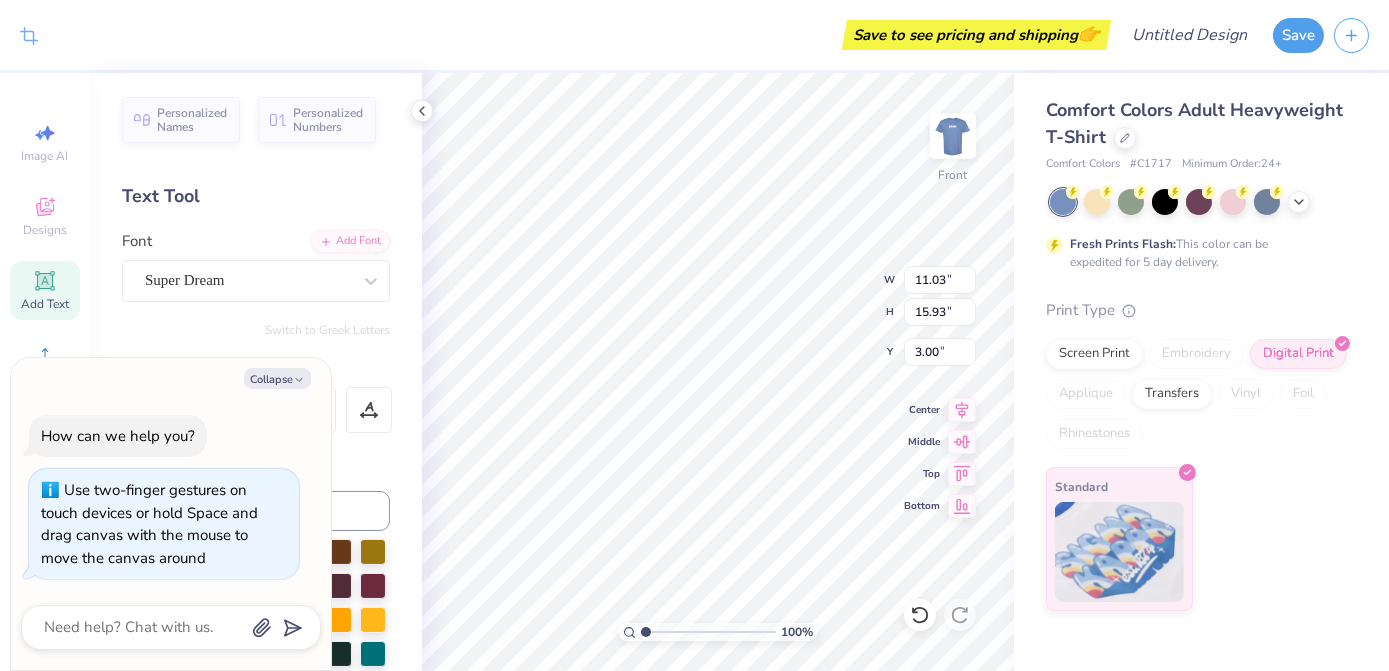 drag, startPoint x: 649, startPoint y: 638, endPoint x: 632, endPoint y: 630, distance: 18.788294 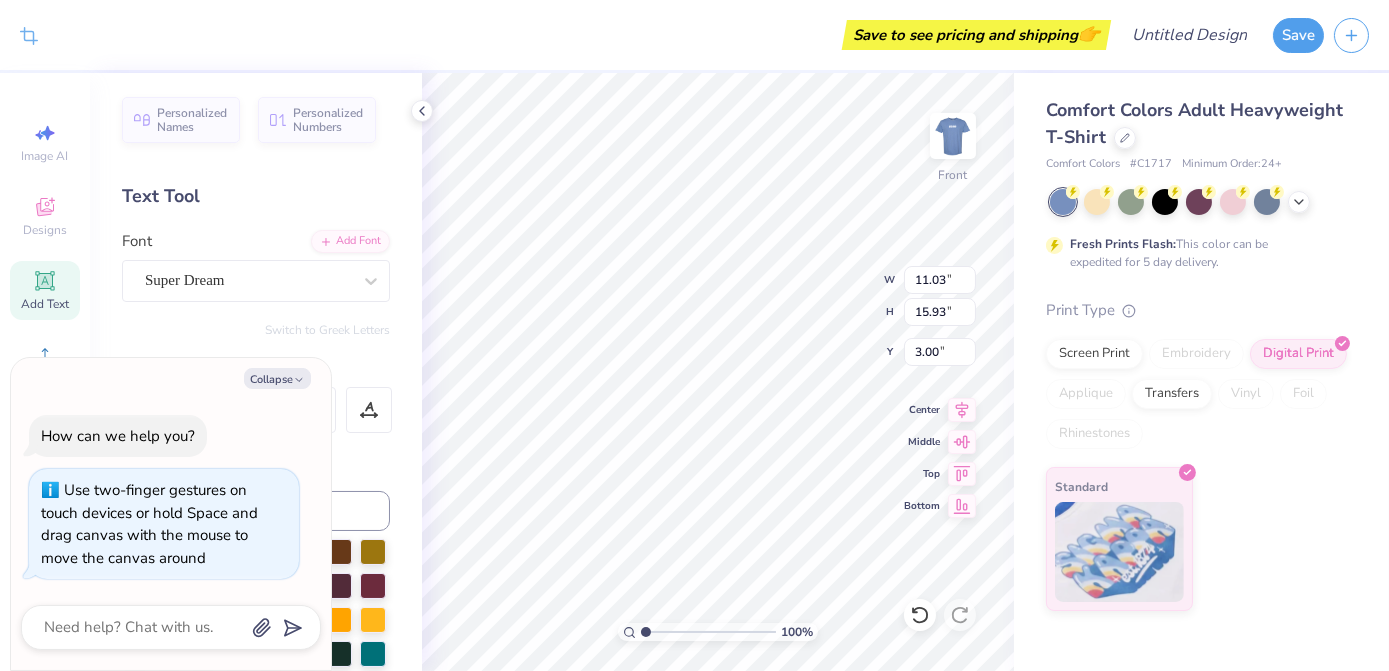 type on "x" 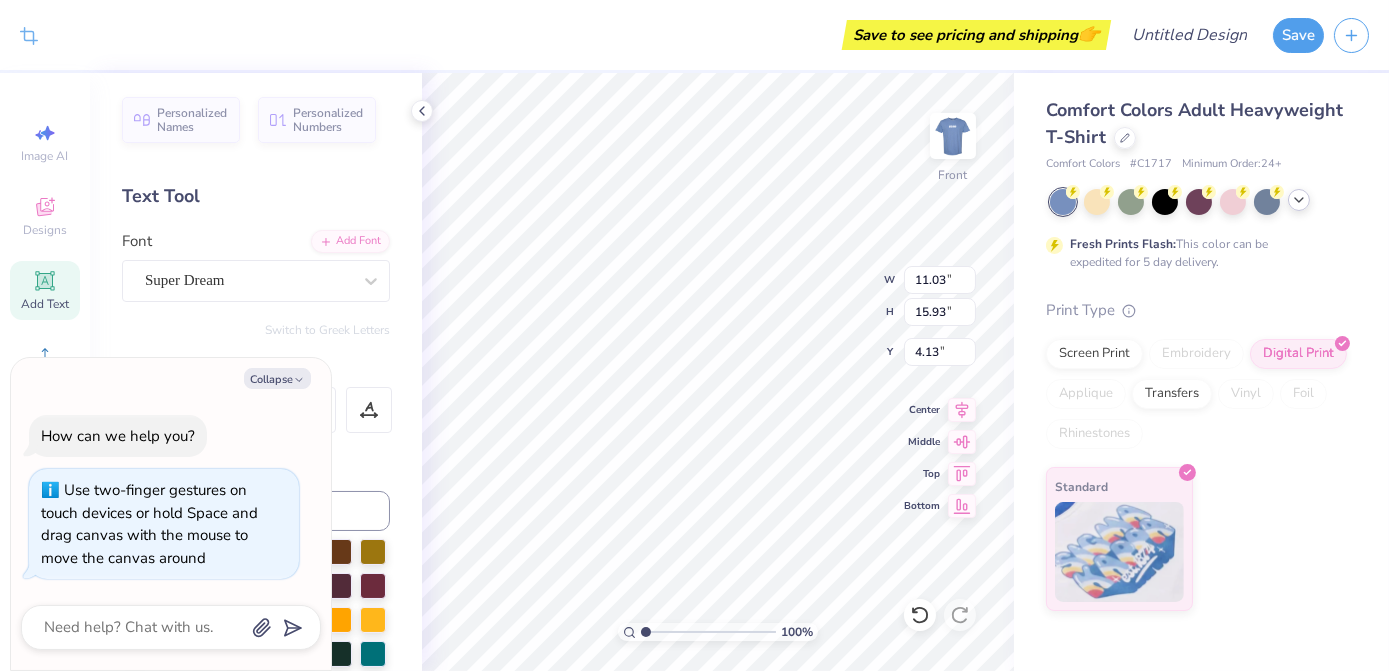 click 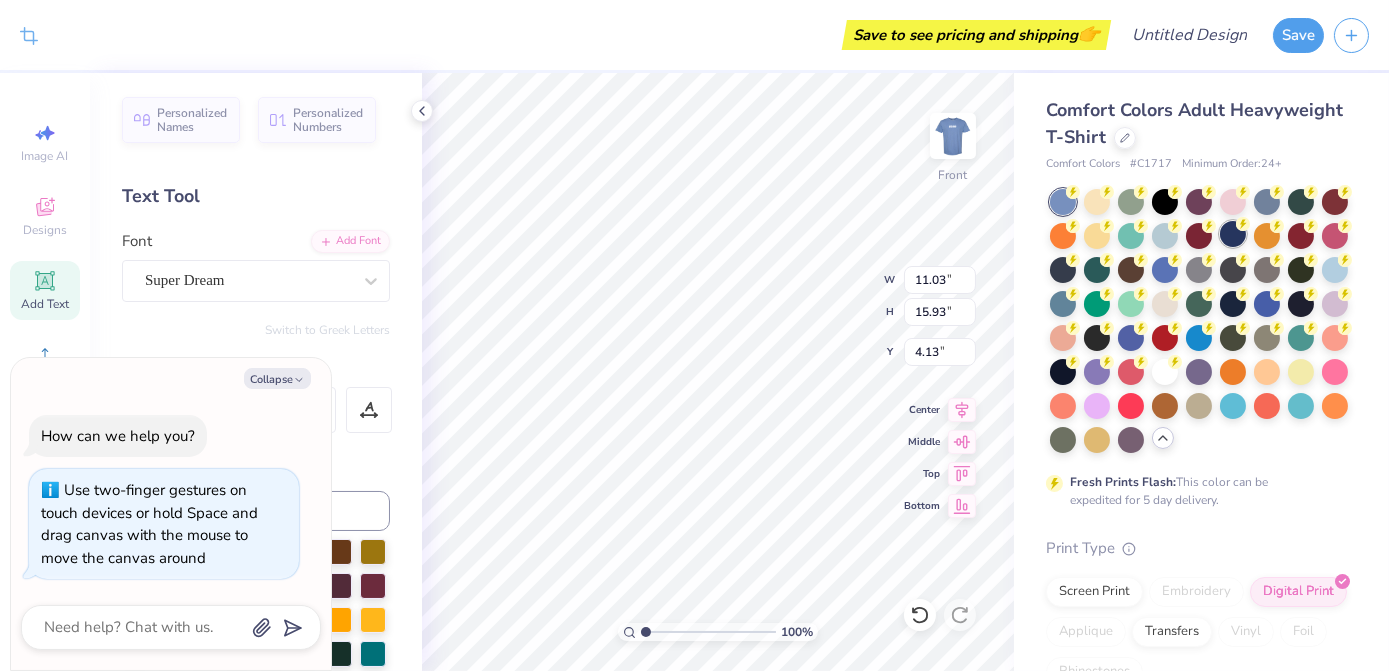 click at bounding box center [1233, 234] 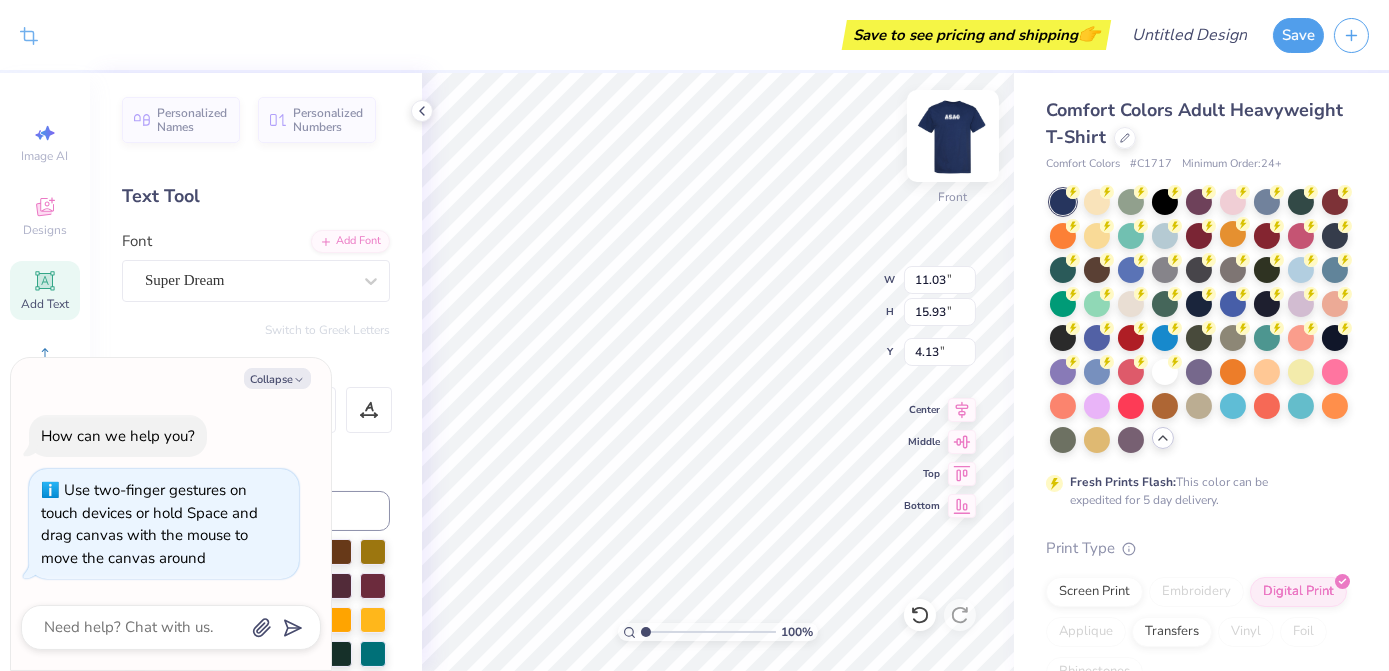 click at bounding box center (953, 136) 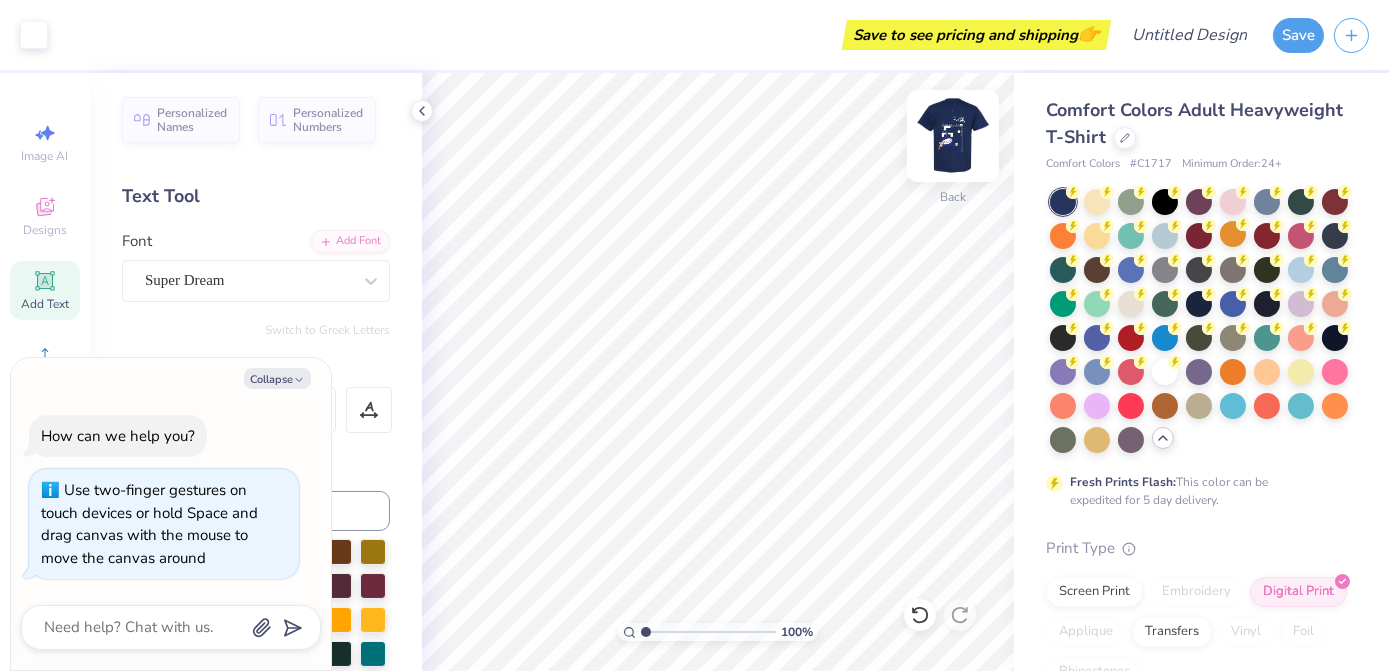 click at bounding box center (953, 136) 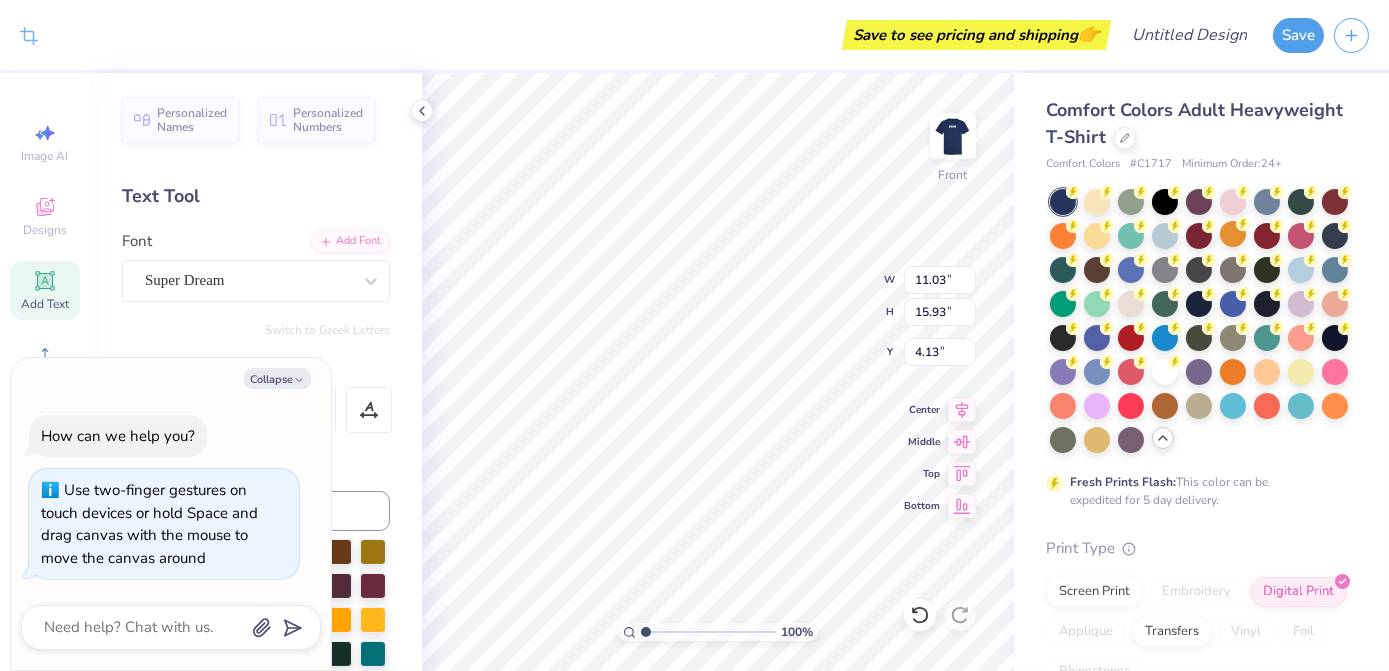 type on "x" 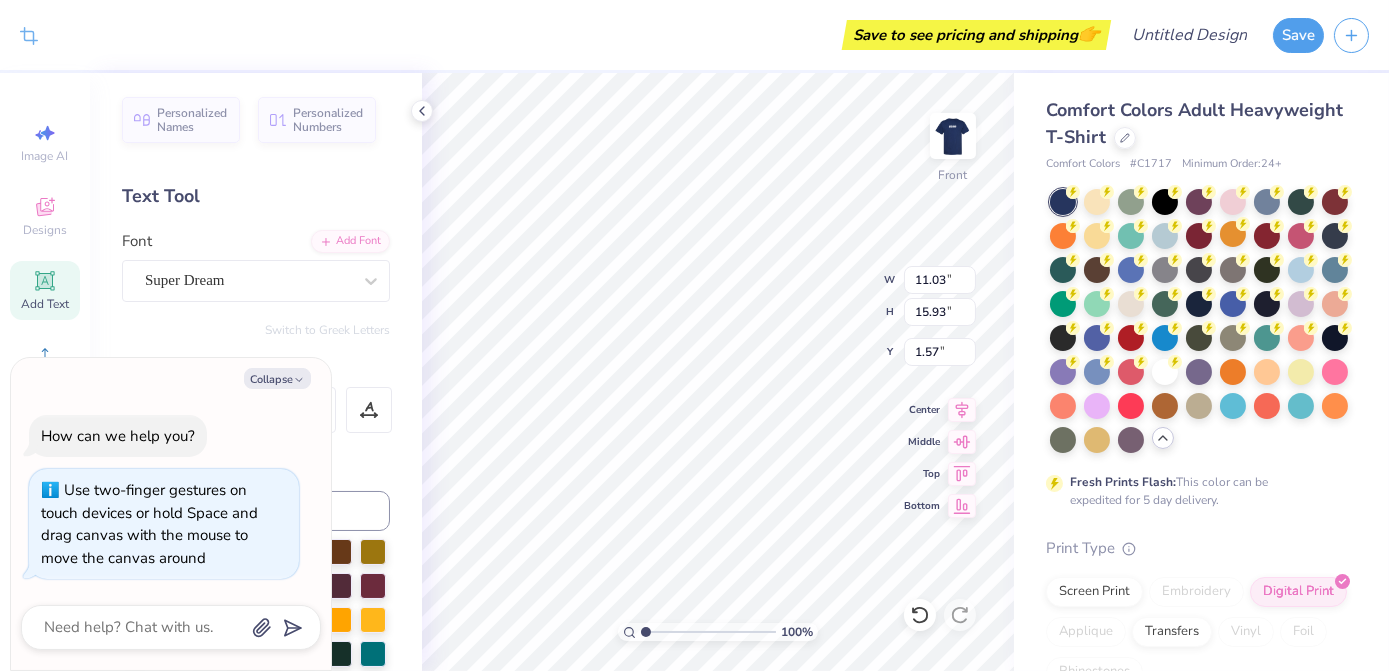 type on "x" 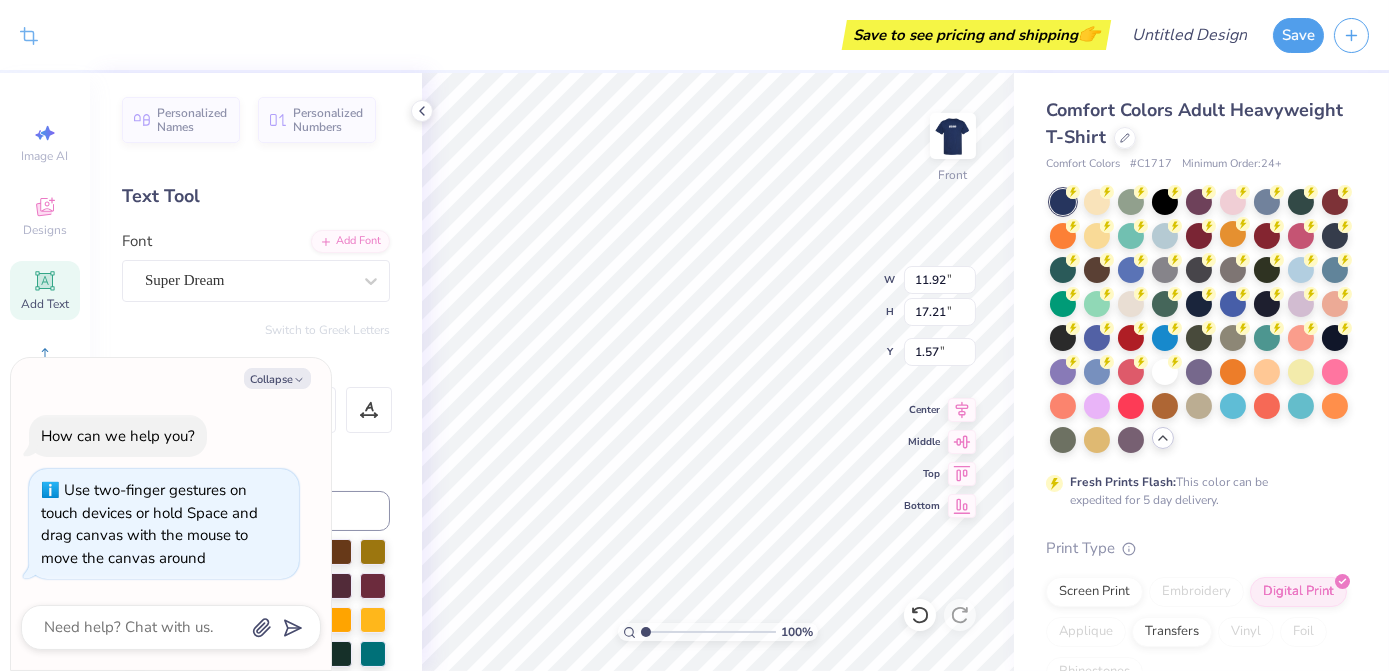 type on "x" 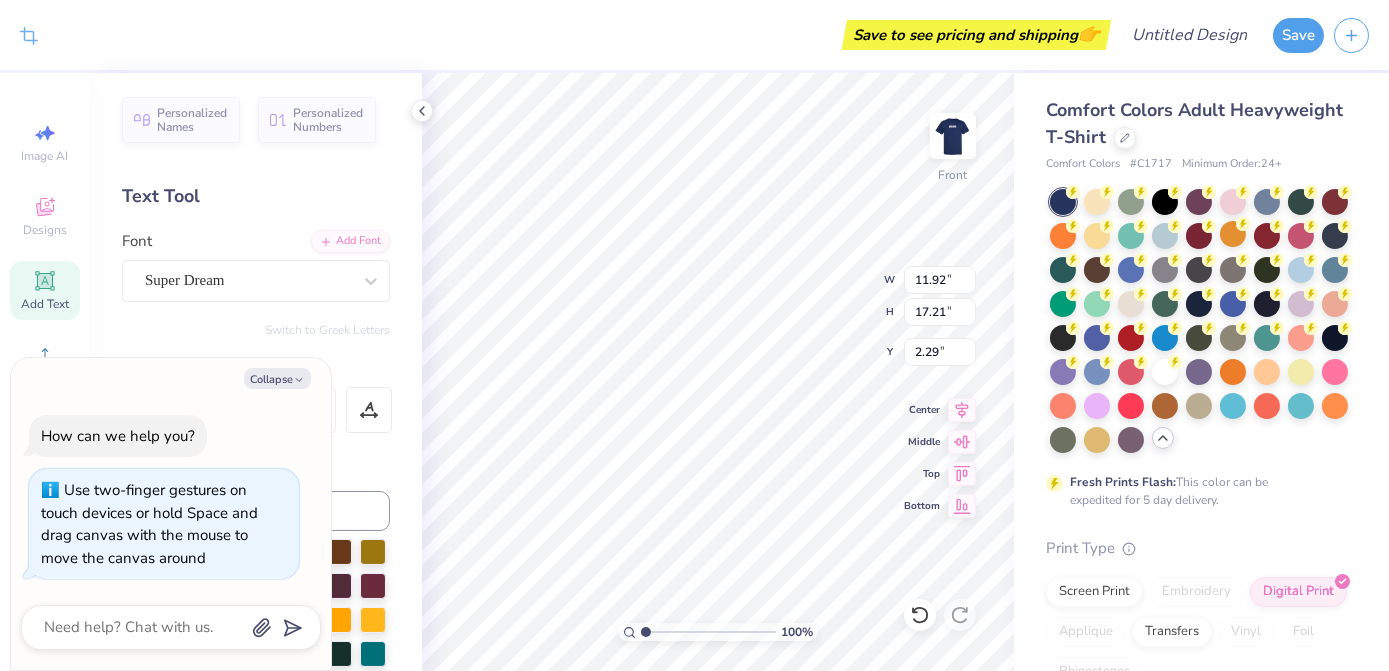 type on "x" 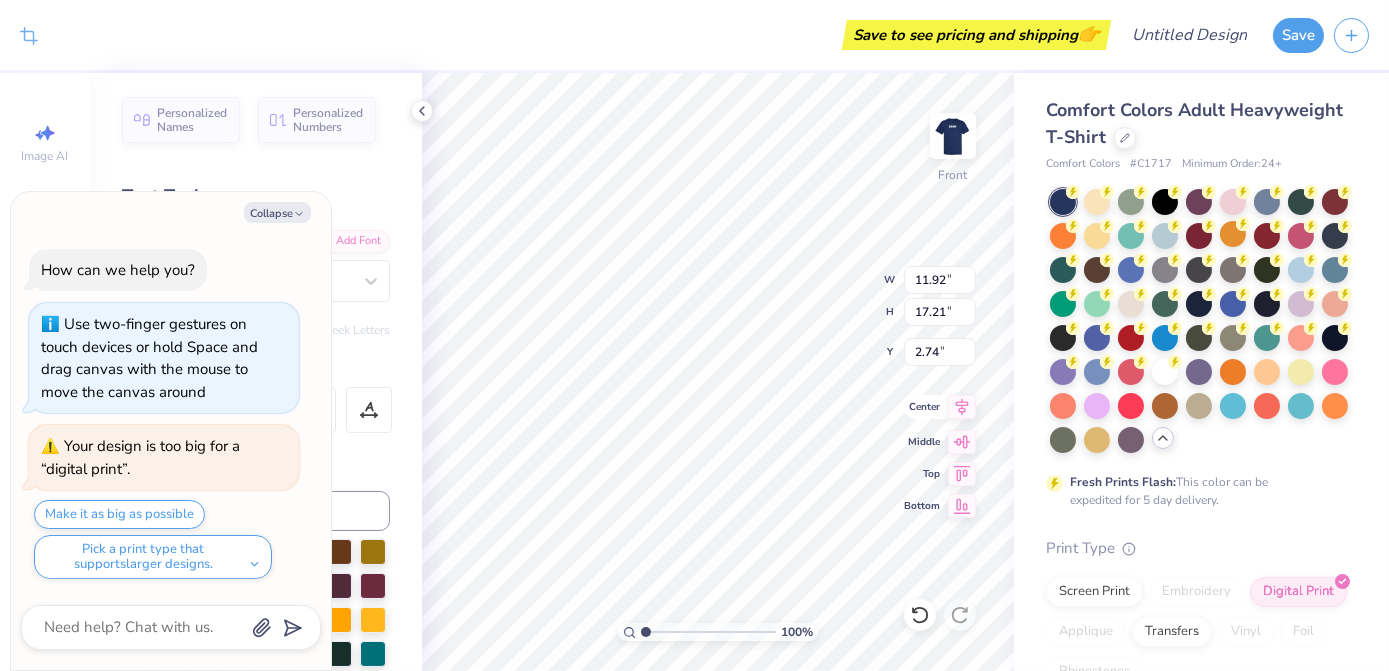 click 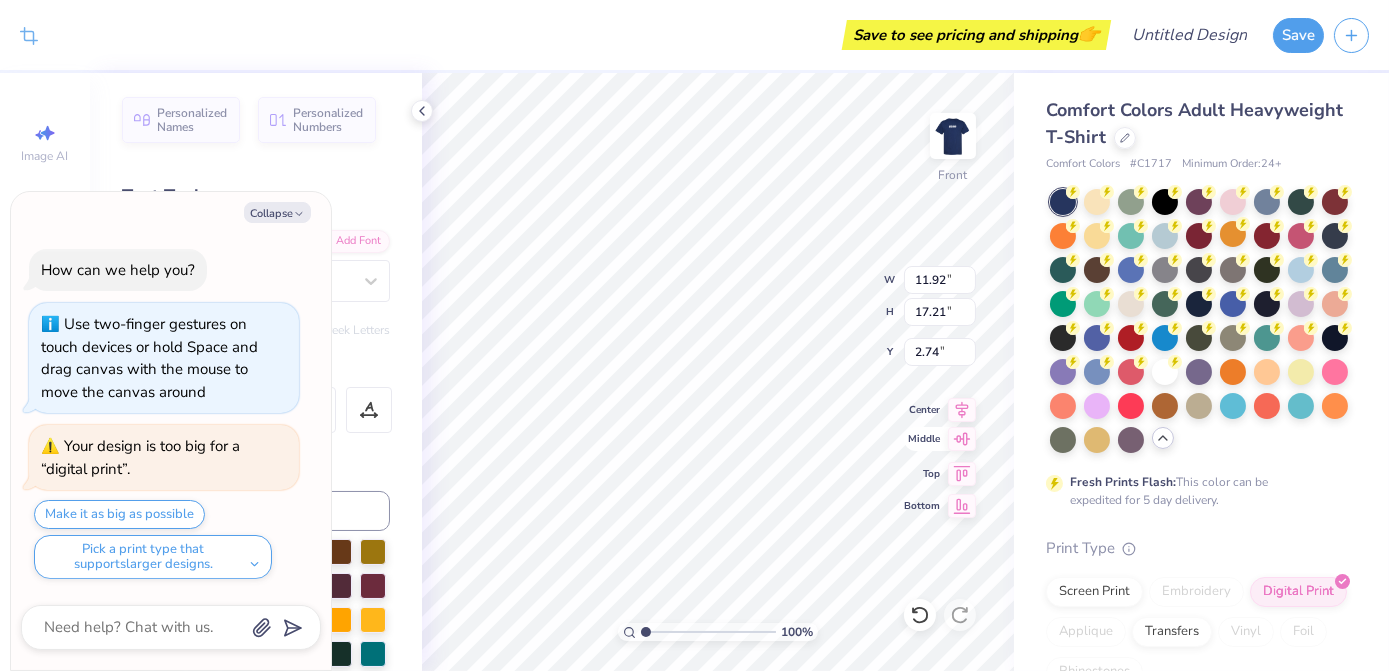 click 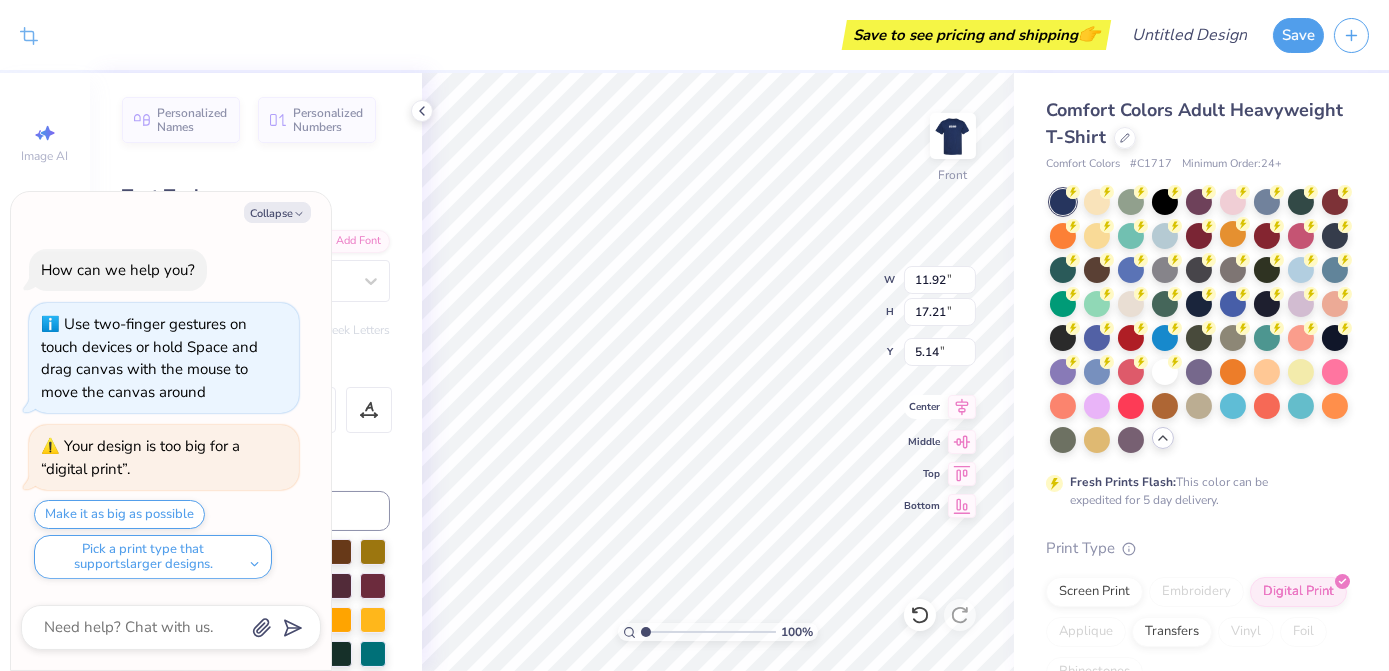 type on "x" 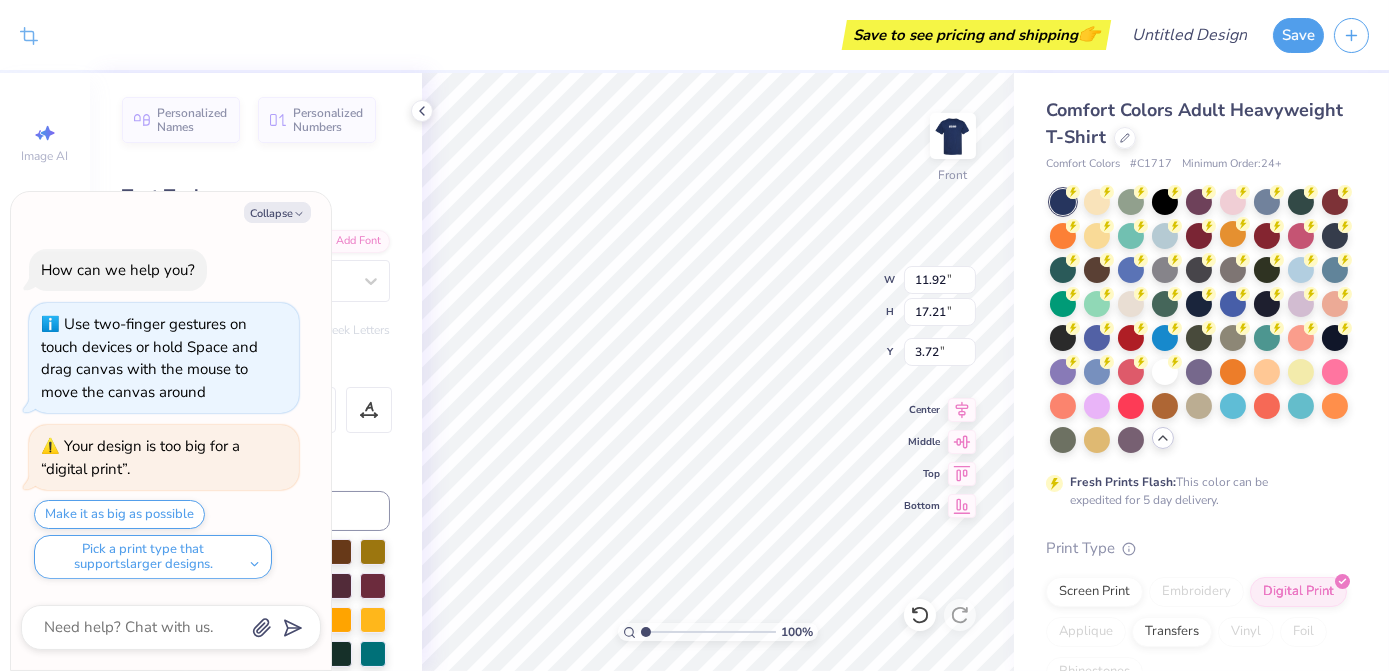 type on "x" 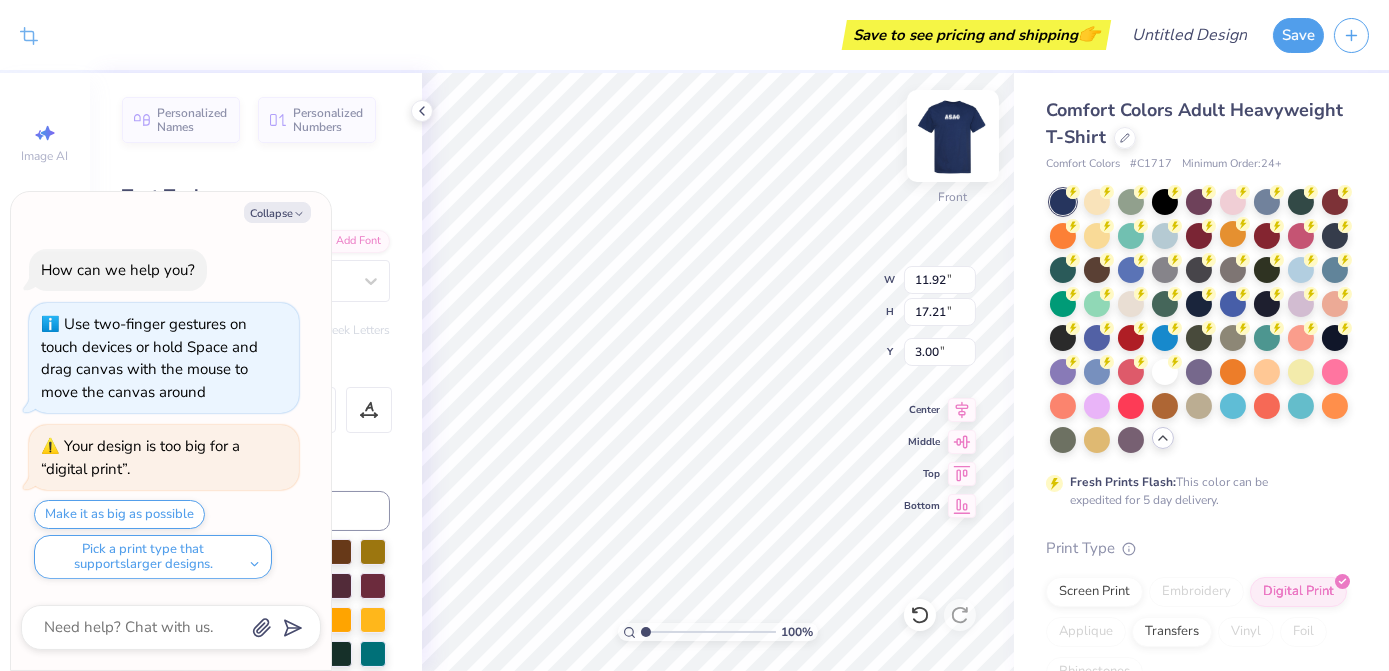 click on "Front" at bounding box center (953, 198) 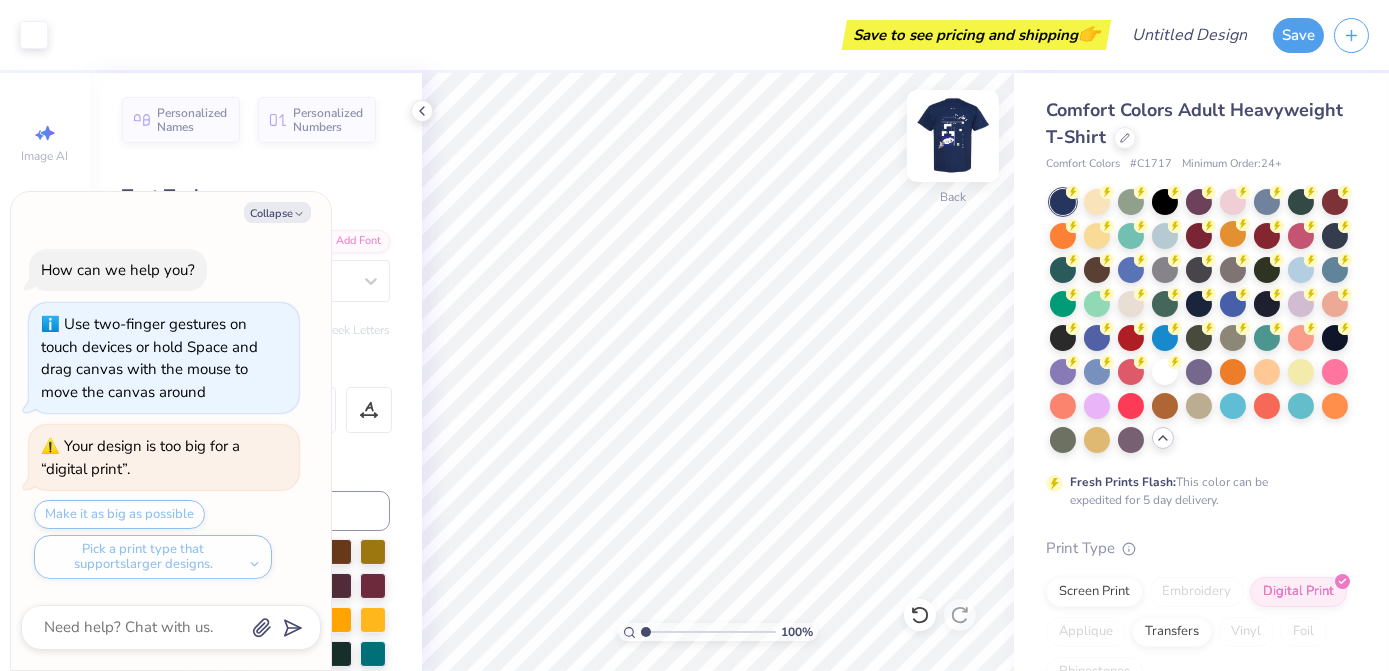 click at bounding box center [953, 136] 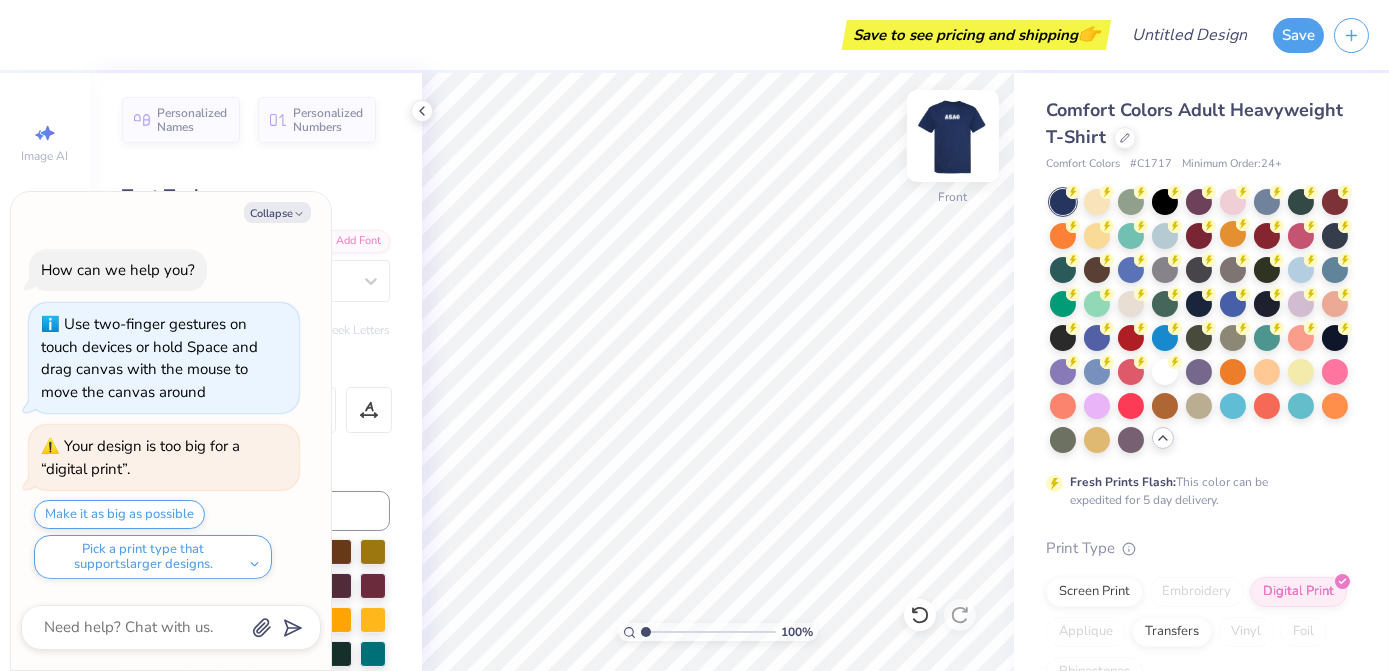 click at bounding box center (953, 136) 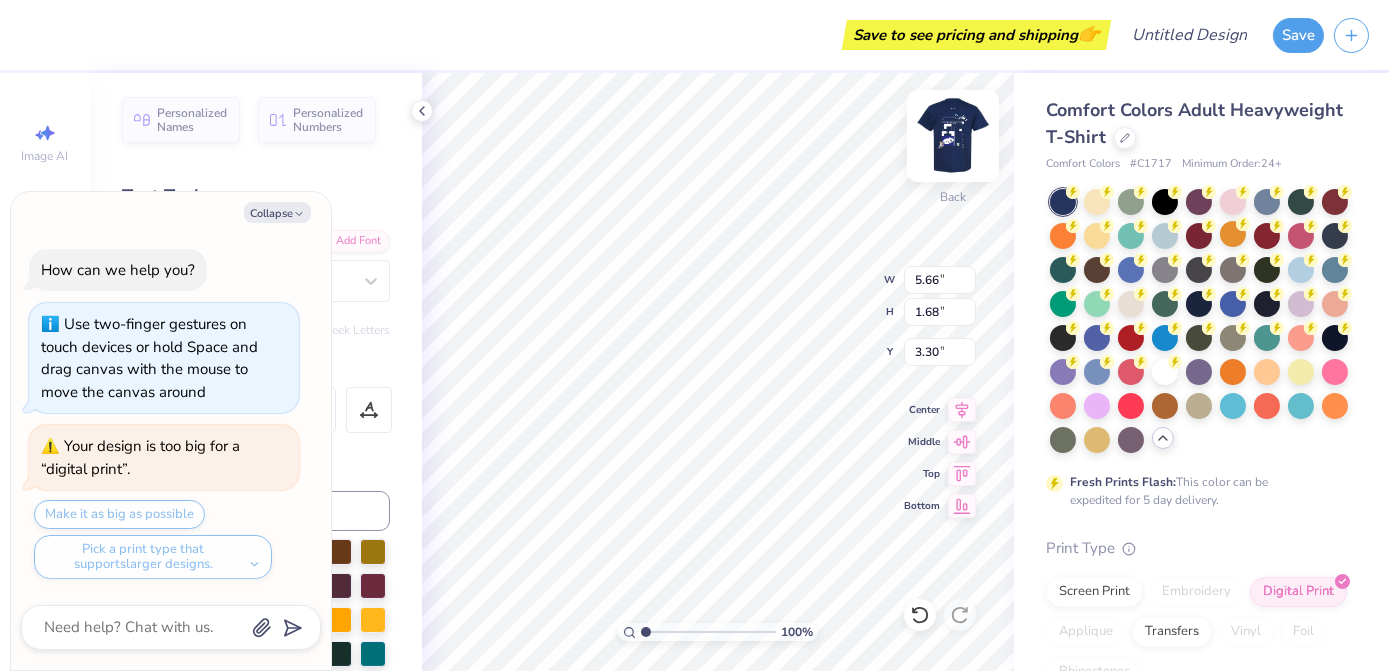 type on "x" 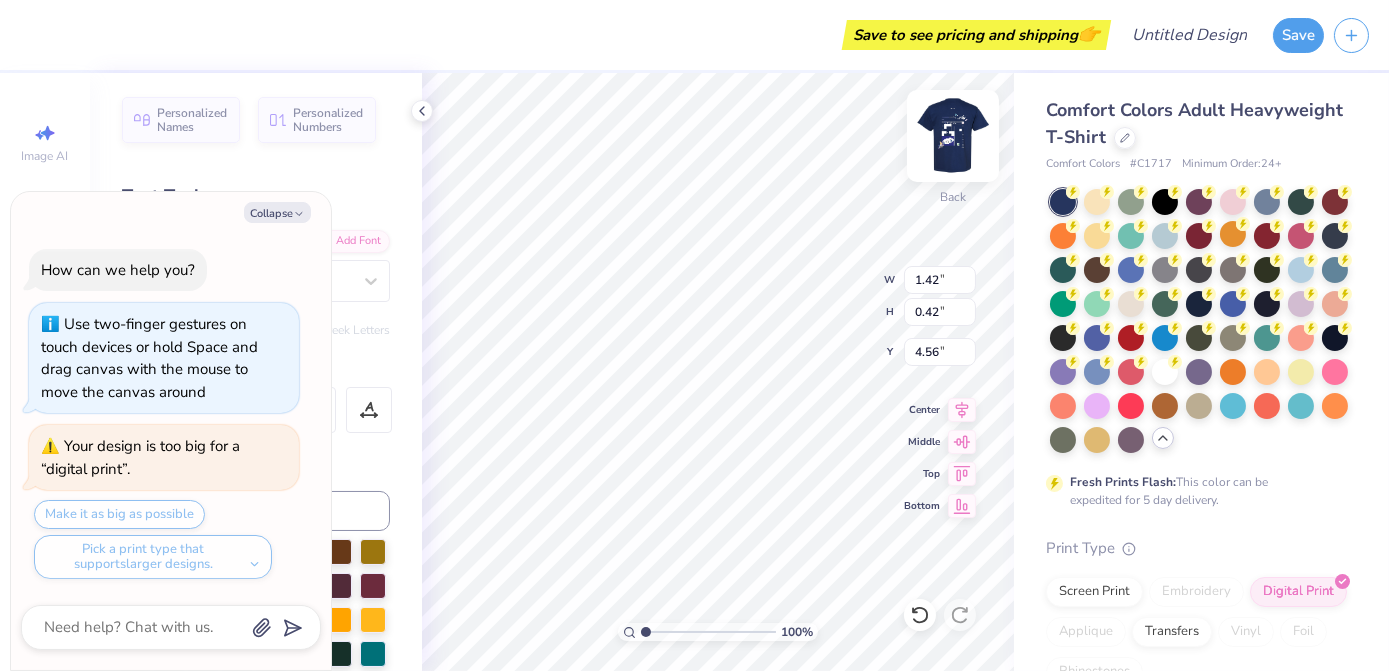 type on "x" 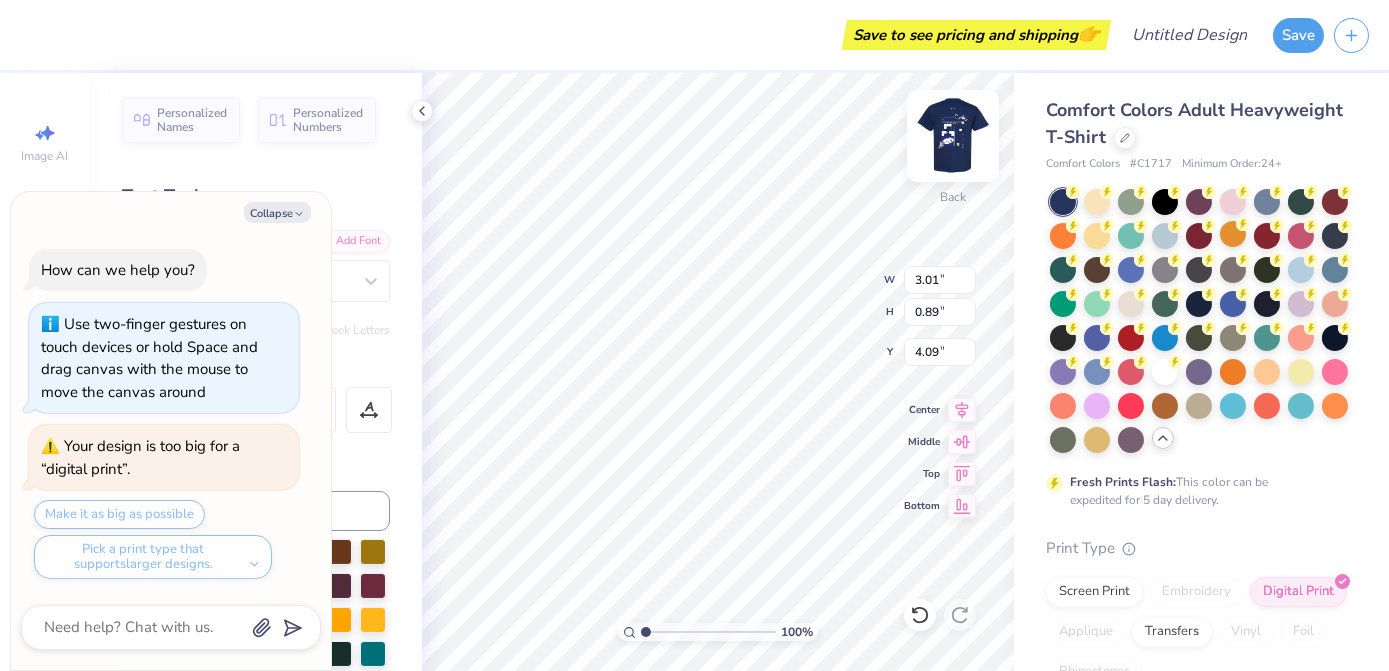 type on "x" 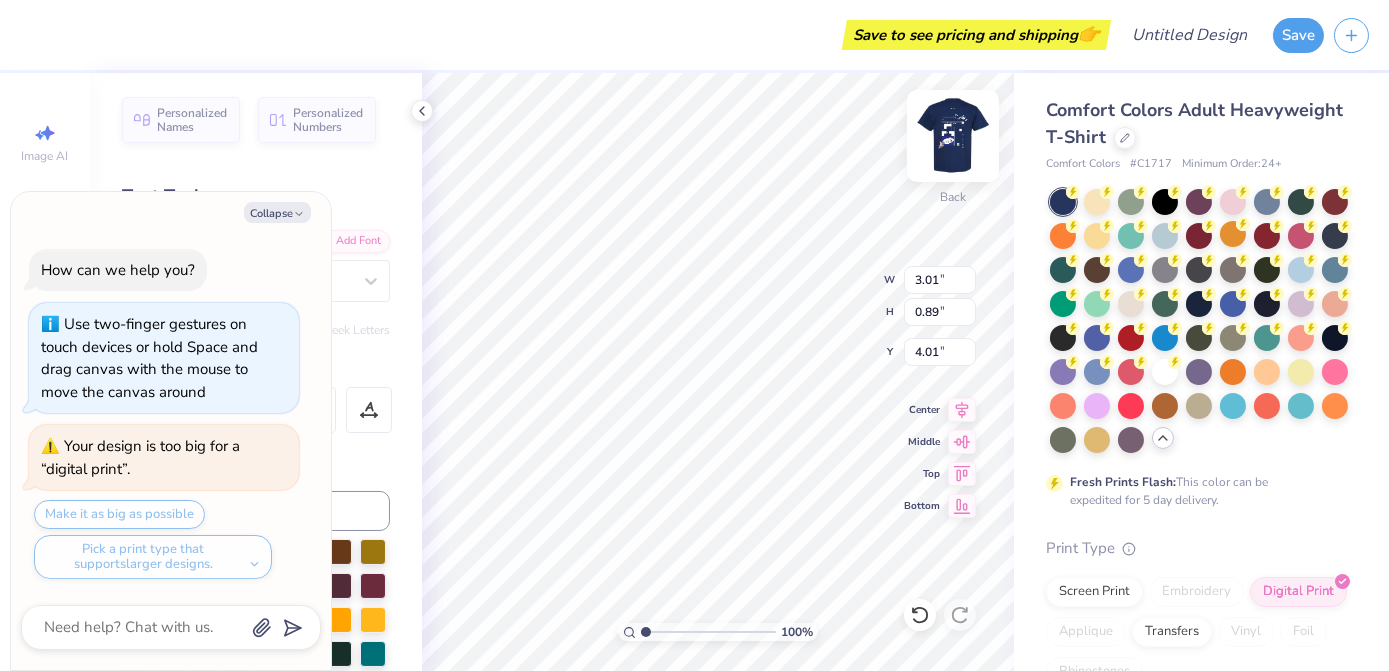 type on "x" 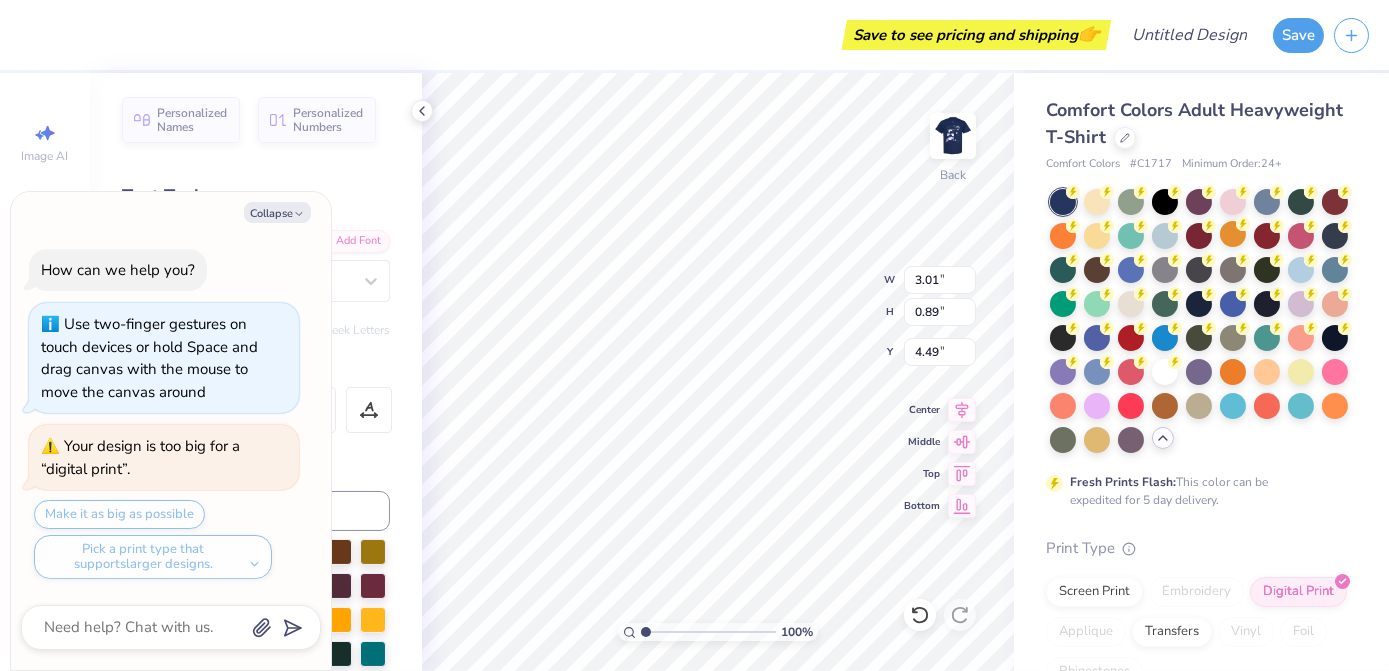type on "x" 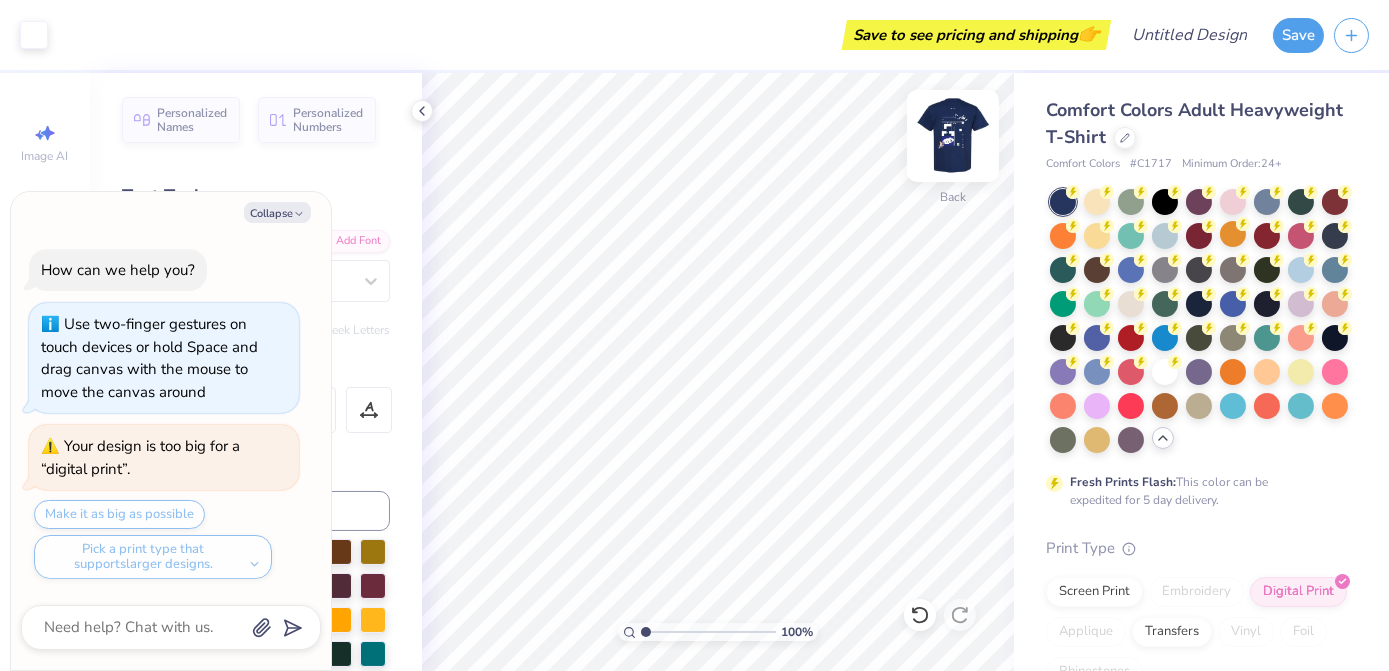 click at bounding box center (953, 136) 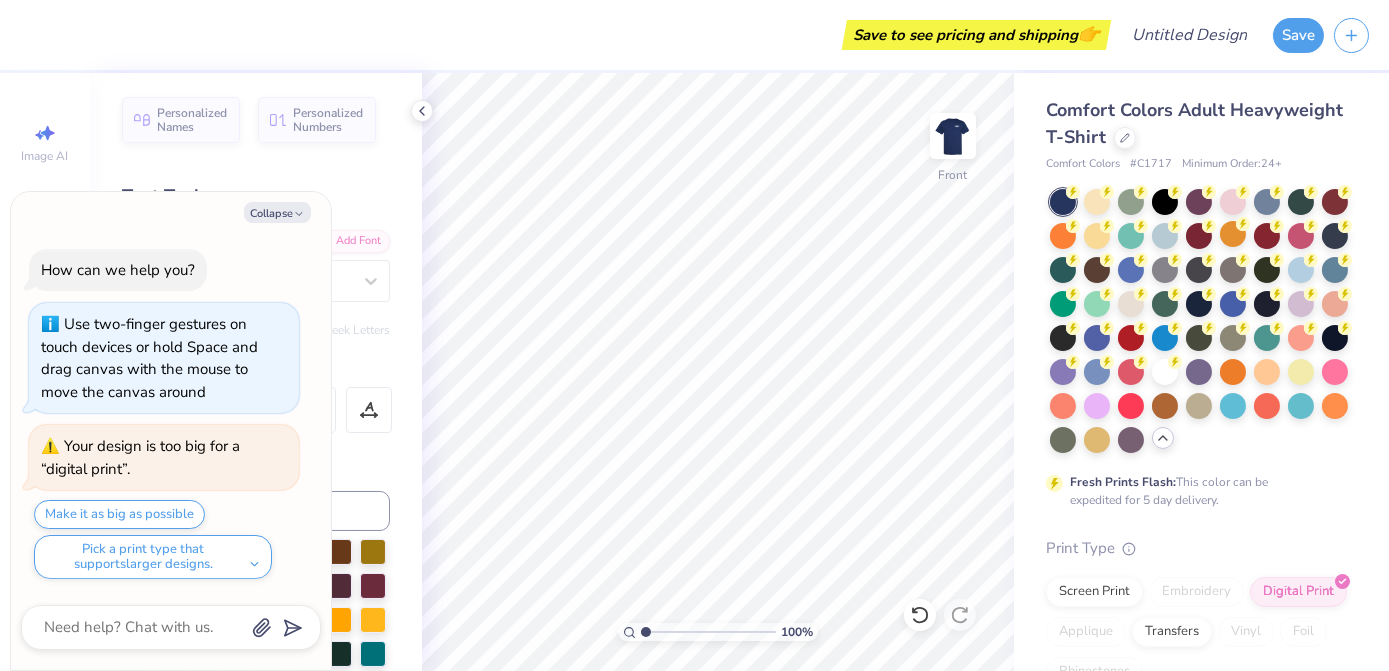click on "Text Tool" at bounding box center (256, 196) 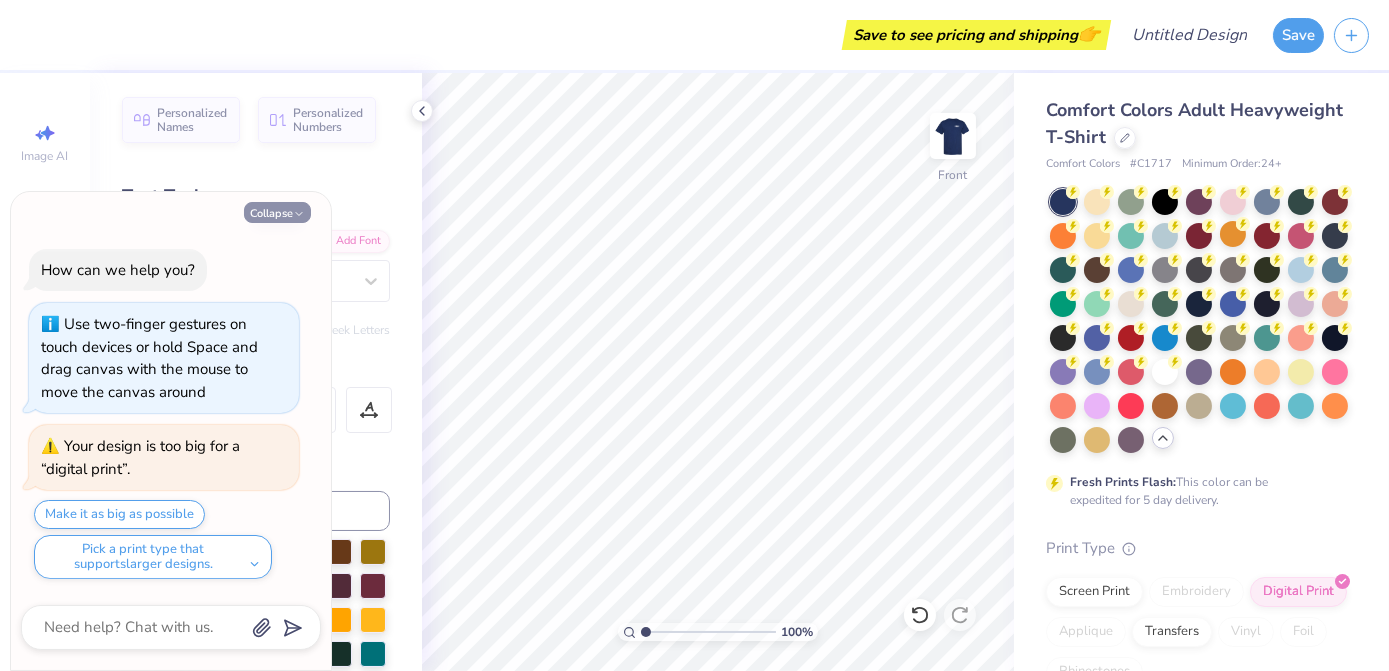 click 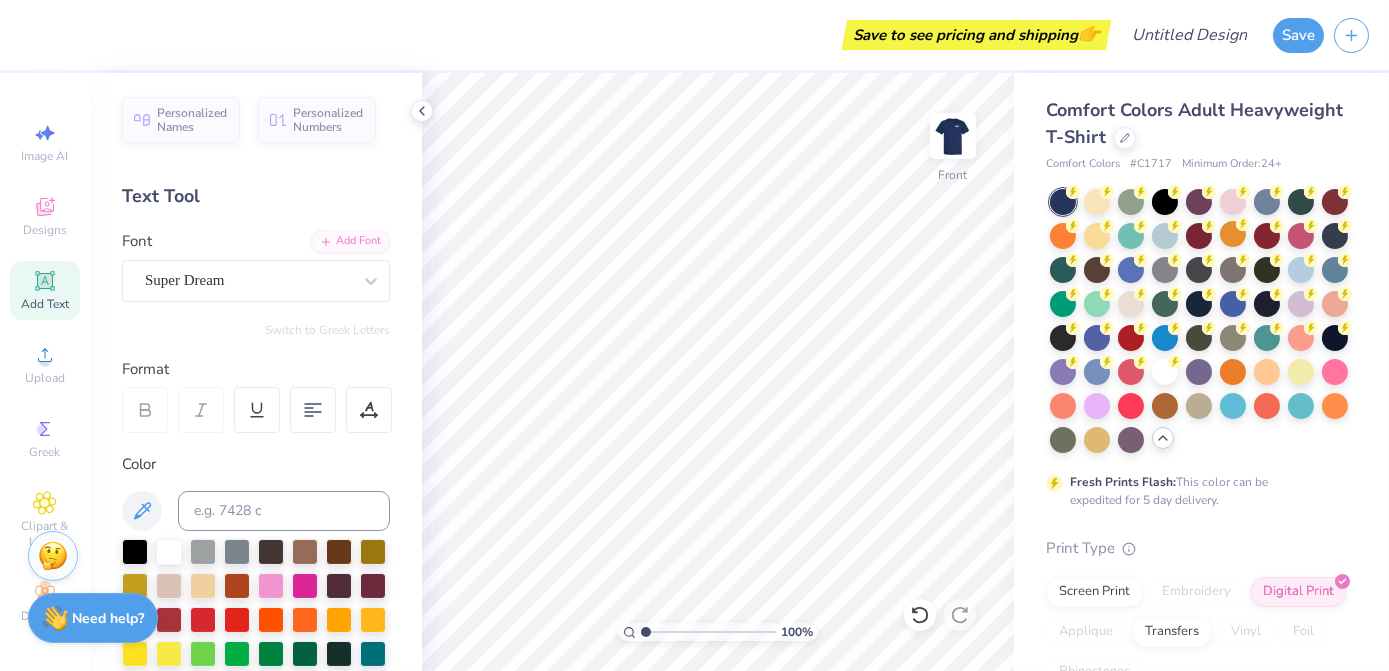 scroll, scrollTop: 20, scrollLeft: 0, axis: vertical 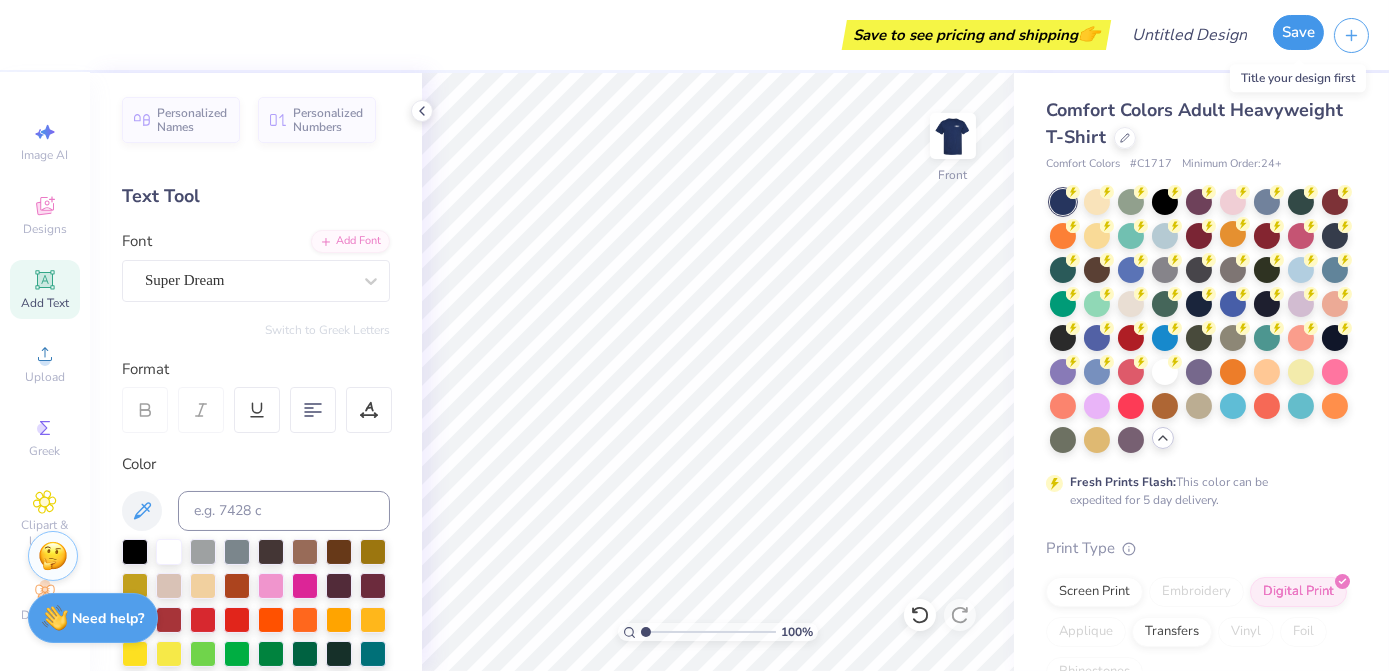 click on "Save" at bounding box center [1298, 32] 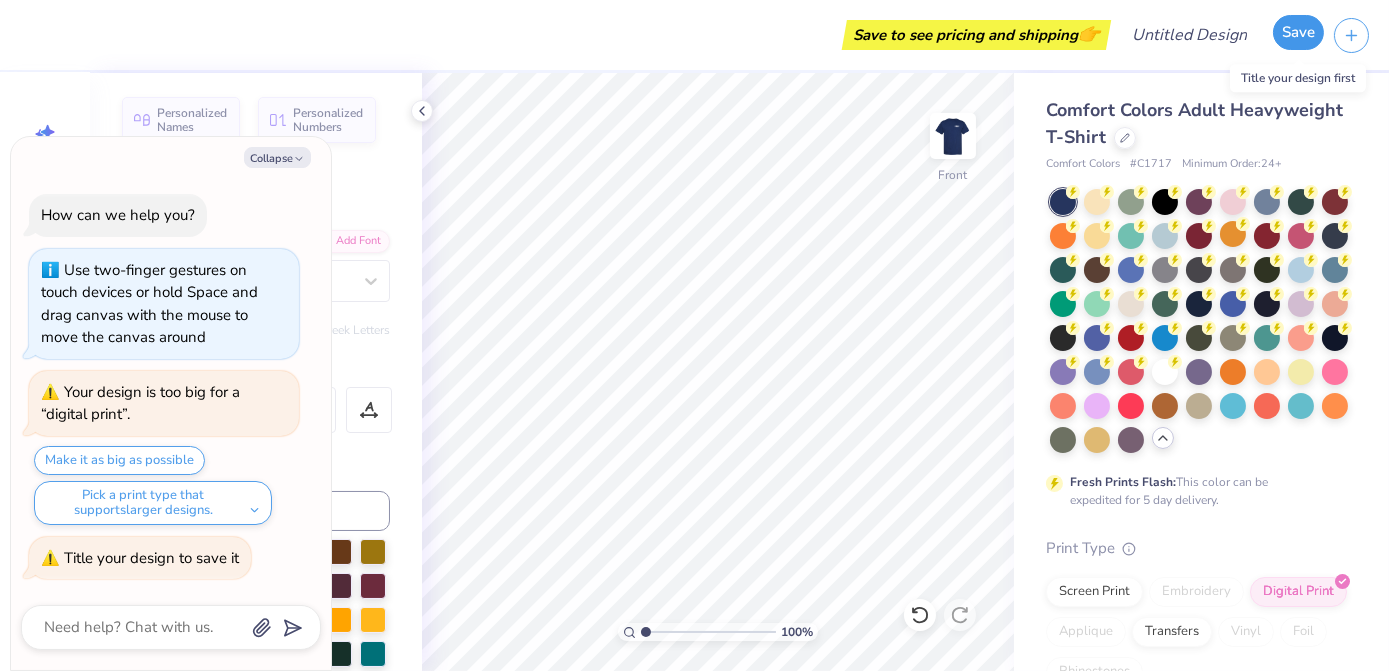 click on "Save" at bounding box center [1298, 32] 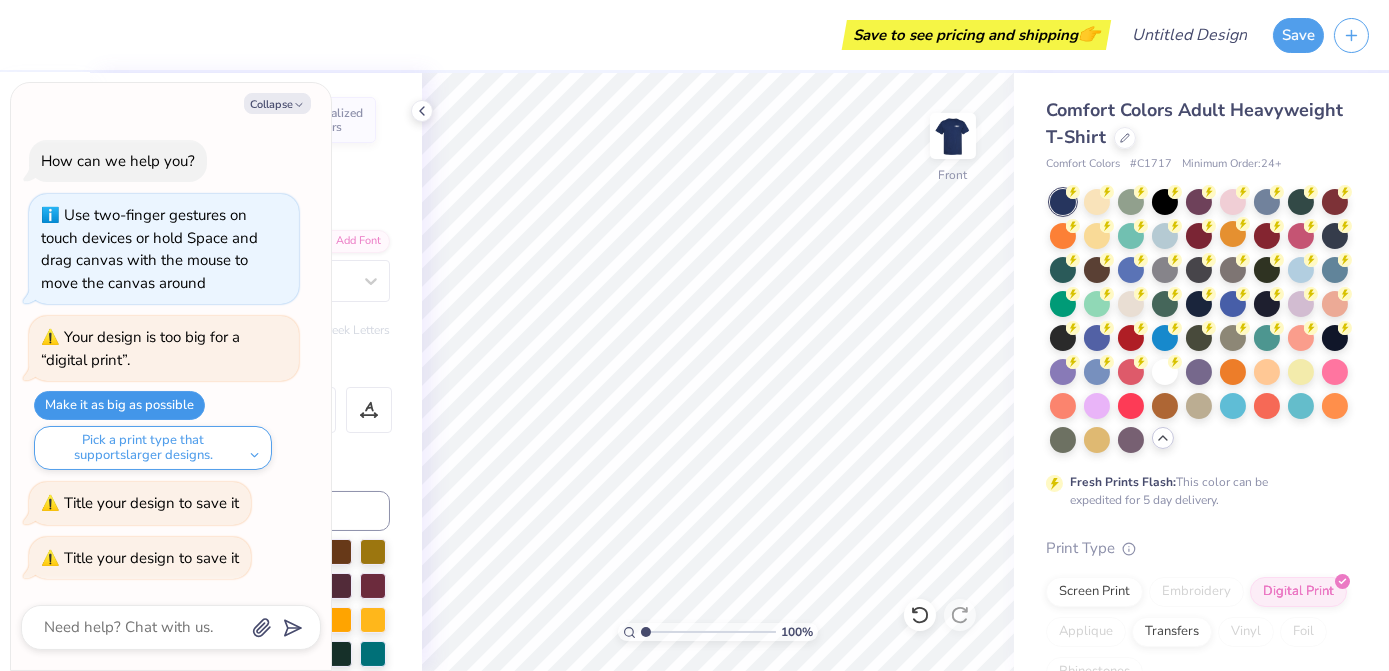 click on "Make it as big as possible" at bounding box center [119, 405] 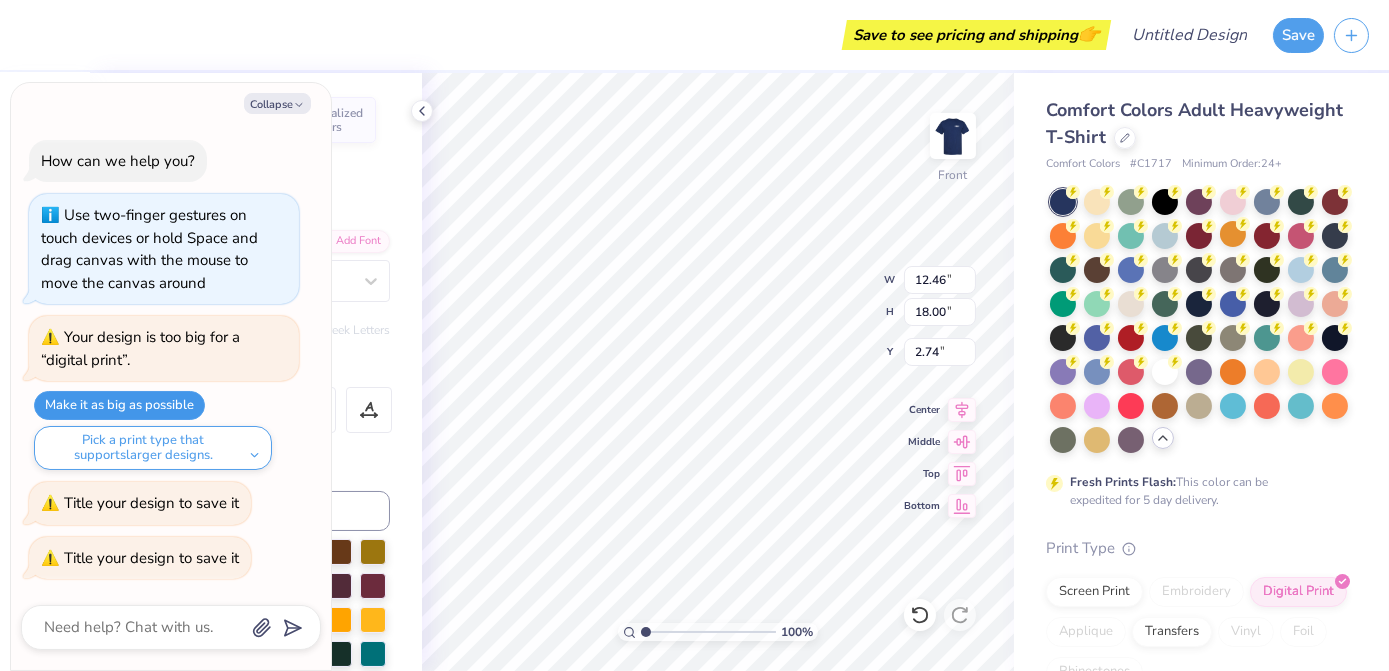type on "x" 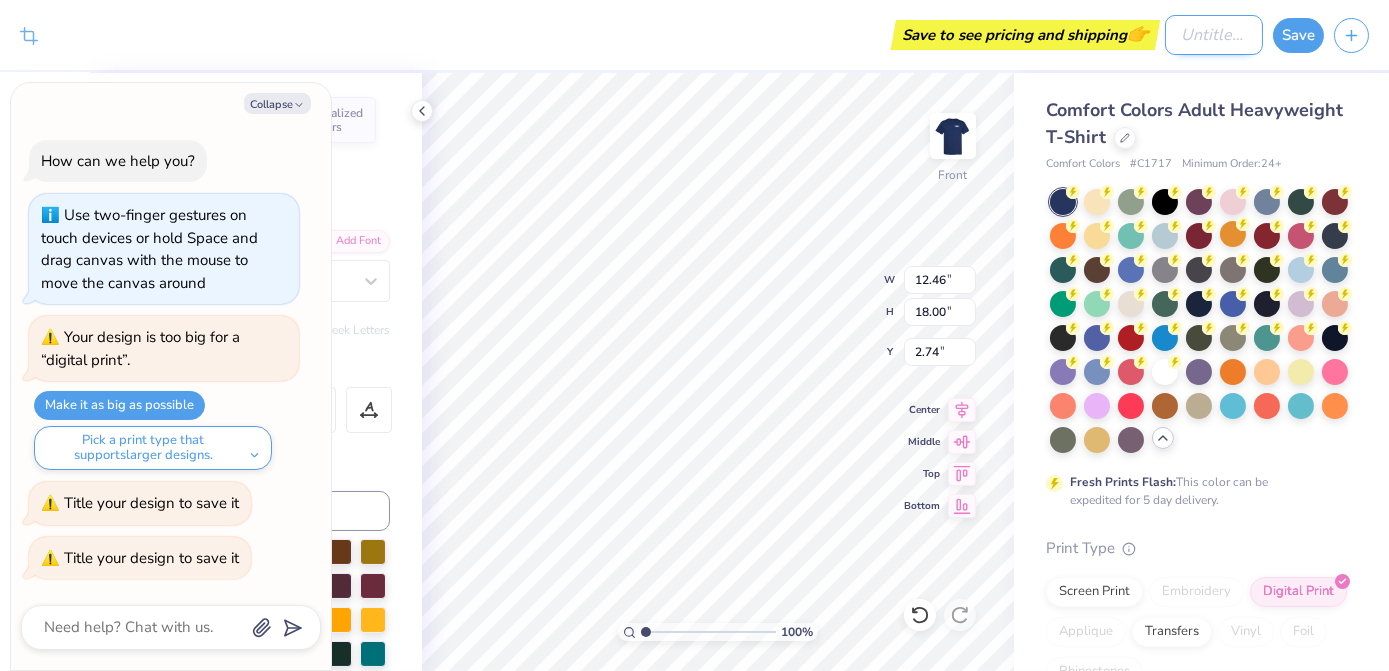 click on "Design Title" at bounding box center [1214, 35] 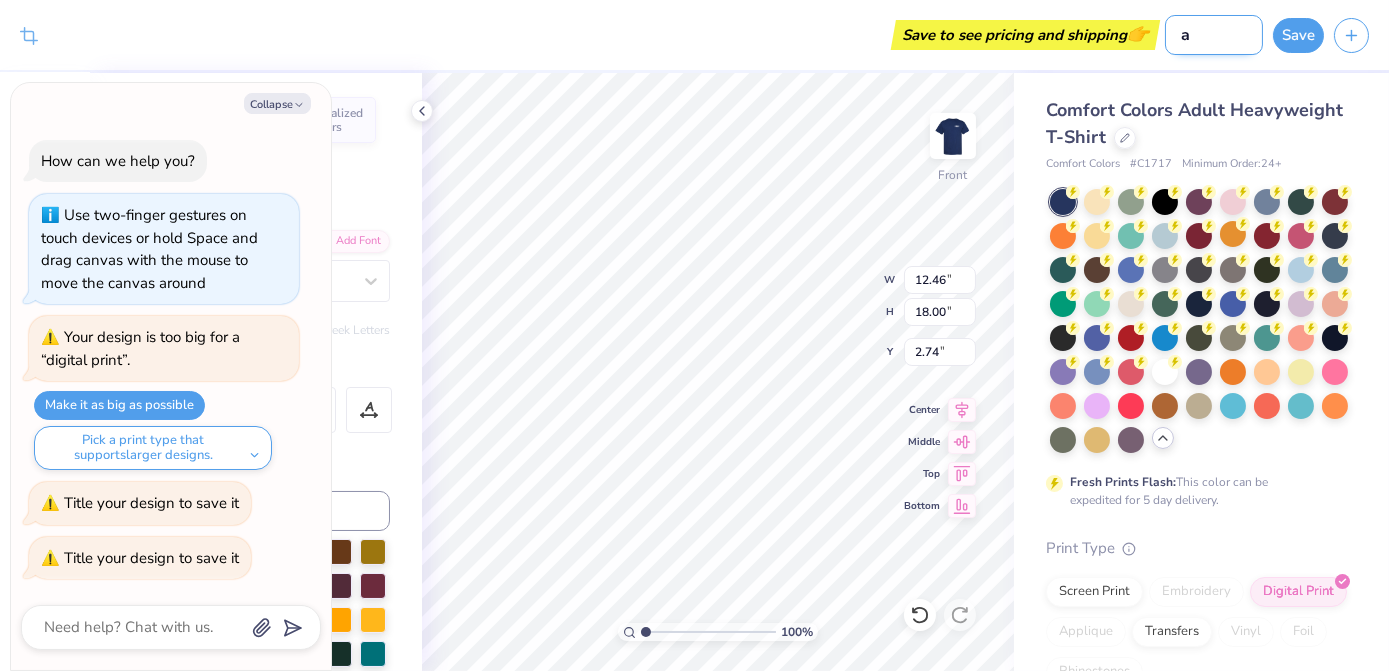 type on "as" 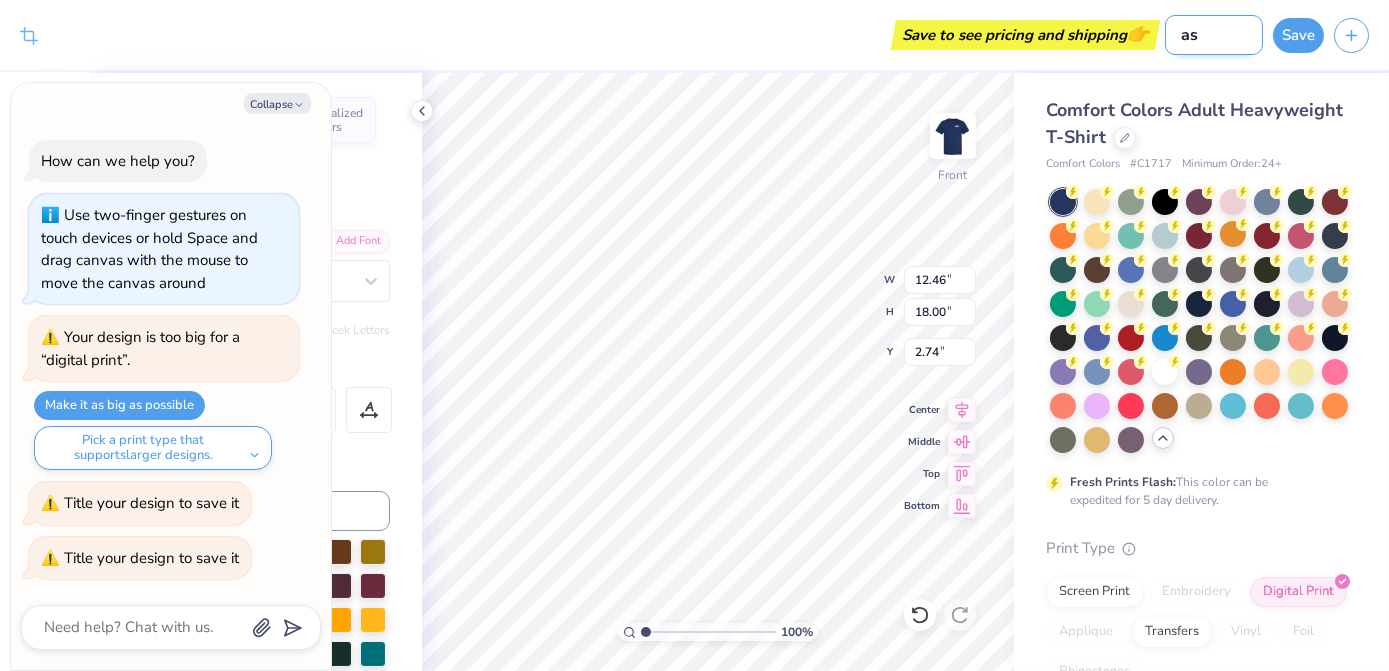 type on "asa" 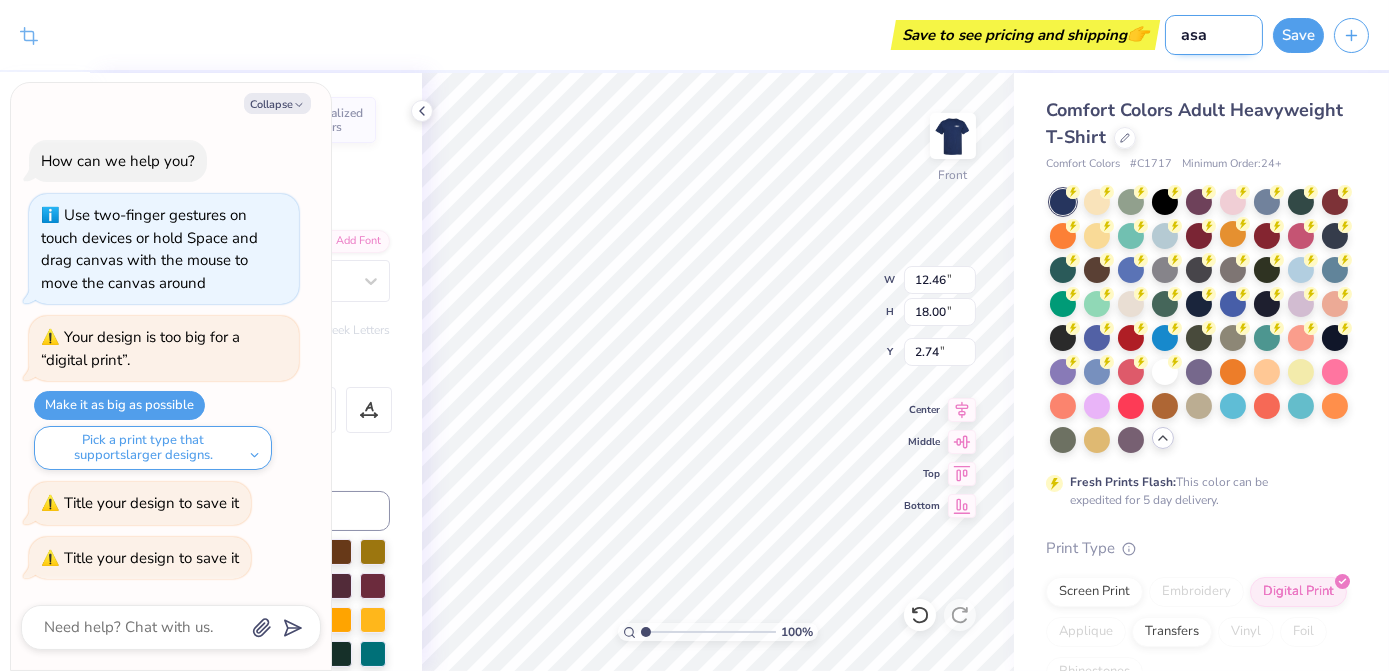 type on "[ACRONYM]" 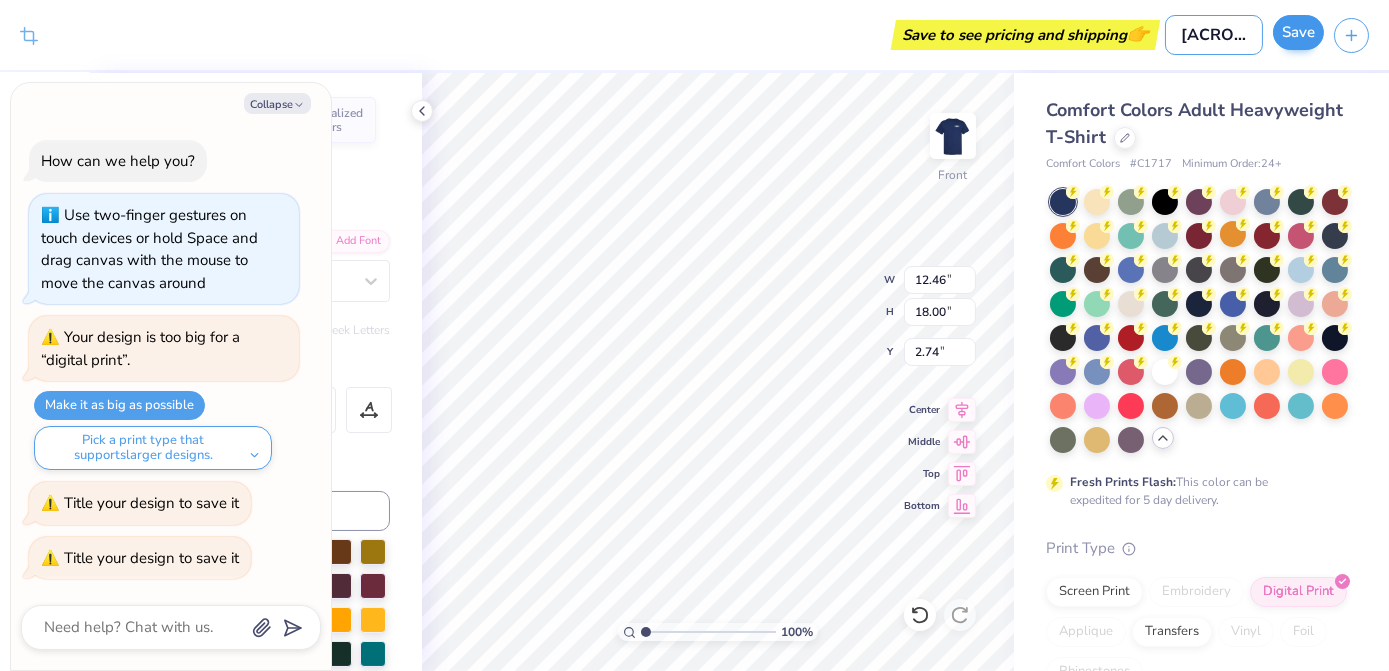 type on "[ACRONYM]" 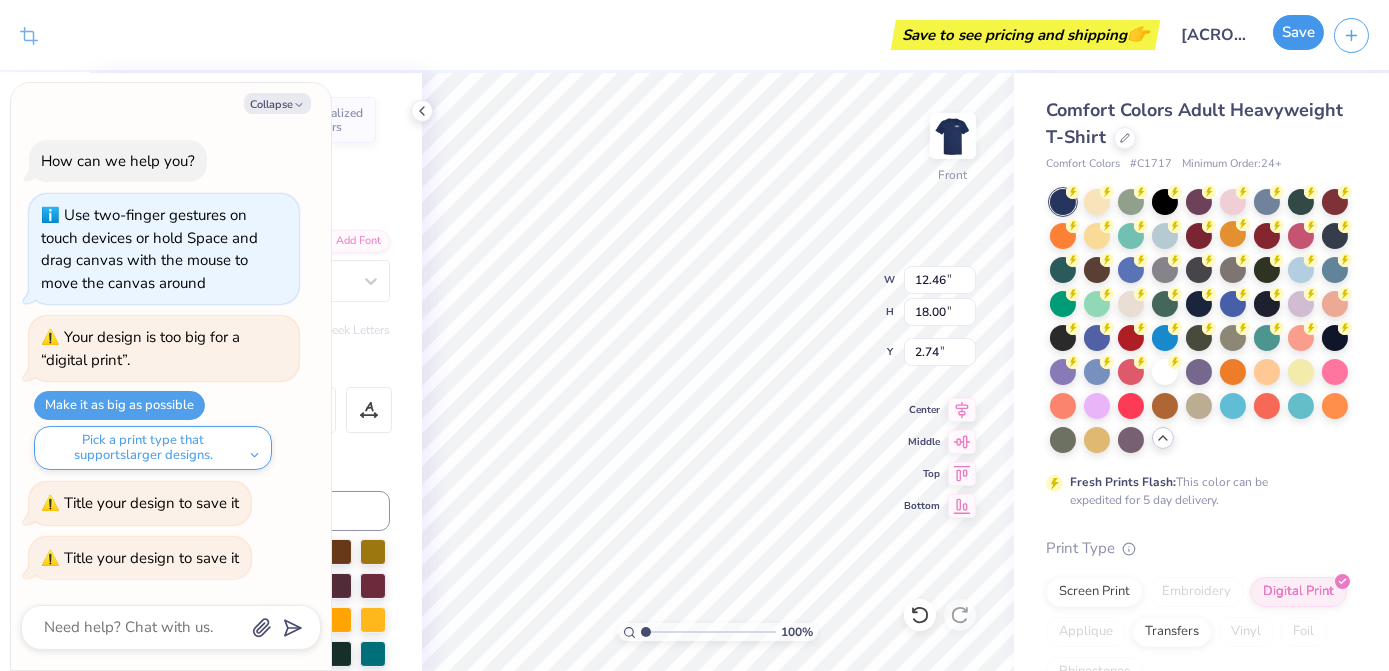 click on "Save" at bounding box center [1298, 32] 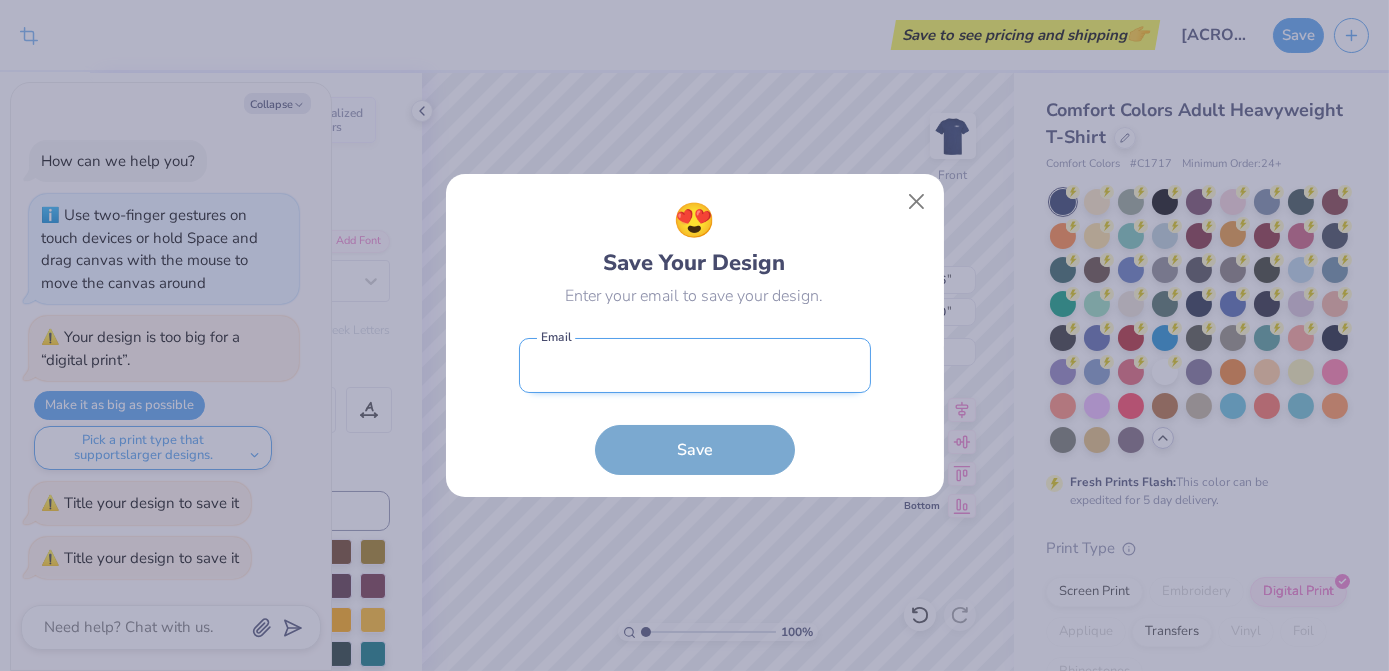 click at bounding box center [695, 365] 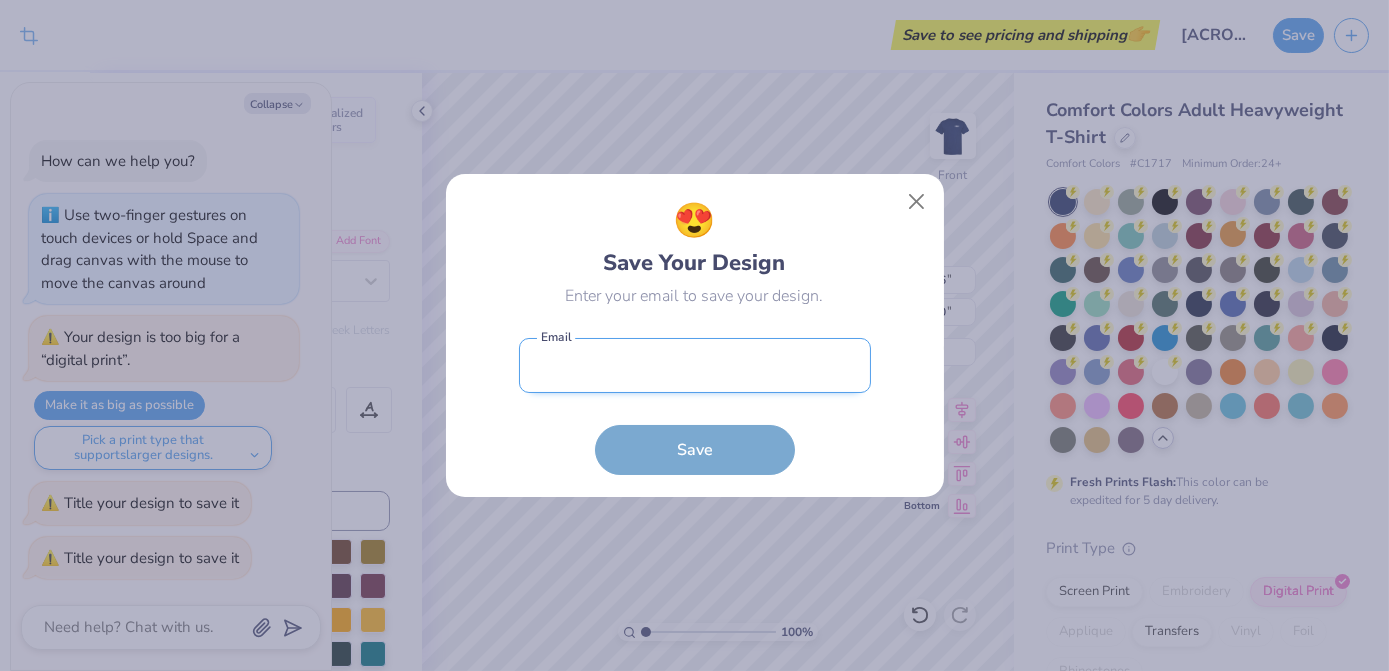 type on "[EMAIL]" 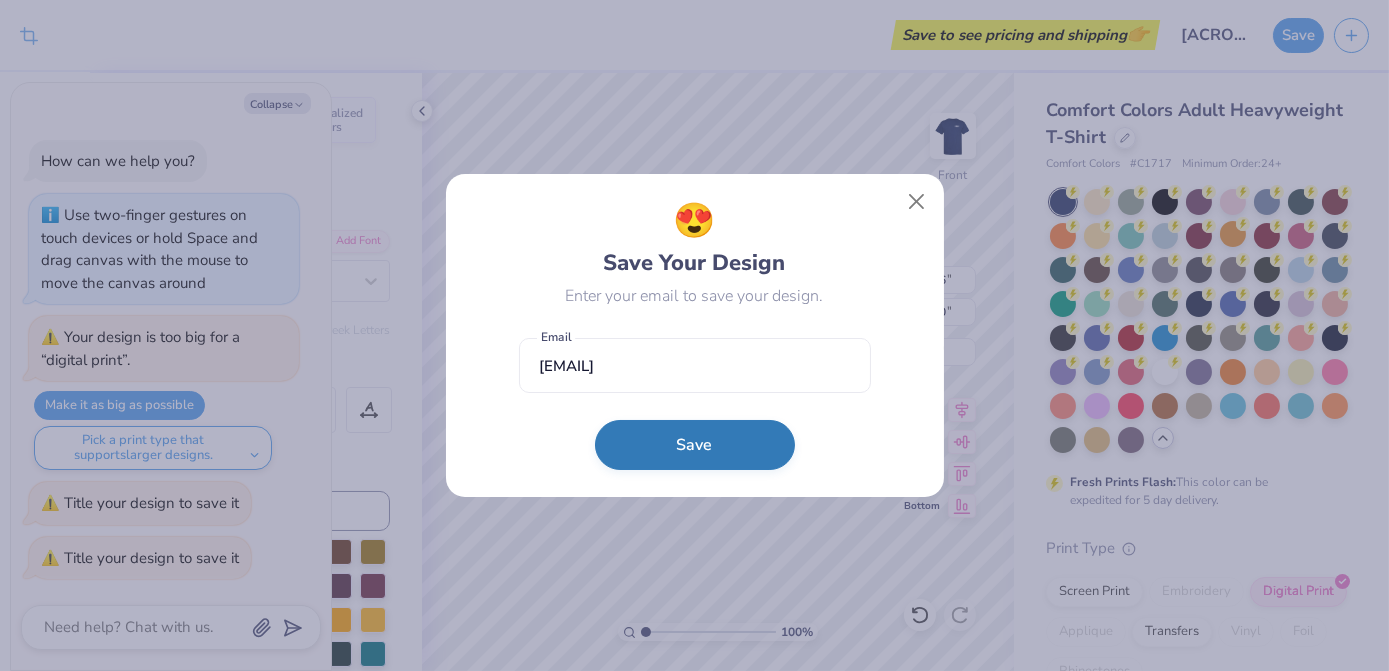 click on "Save" at bounding box center [695, 445] 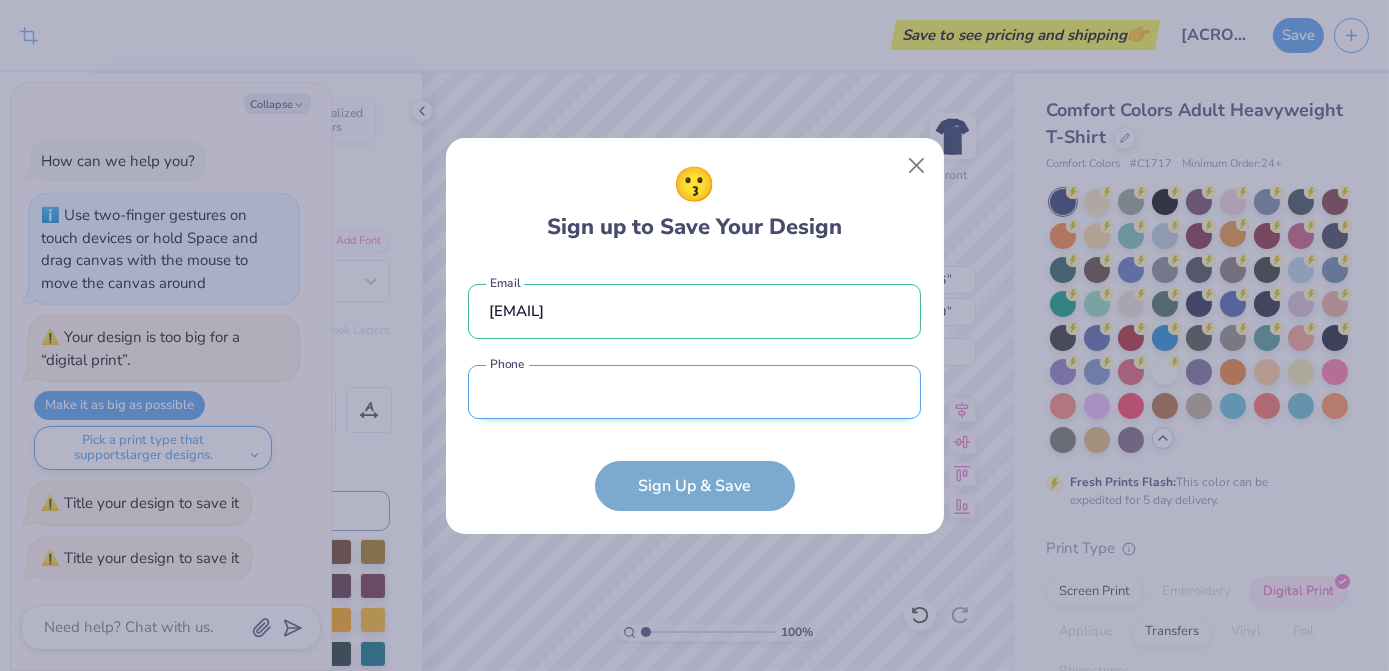 click at bounding box center [694, 392] 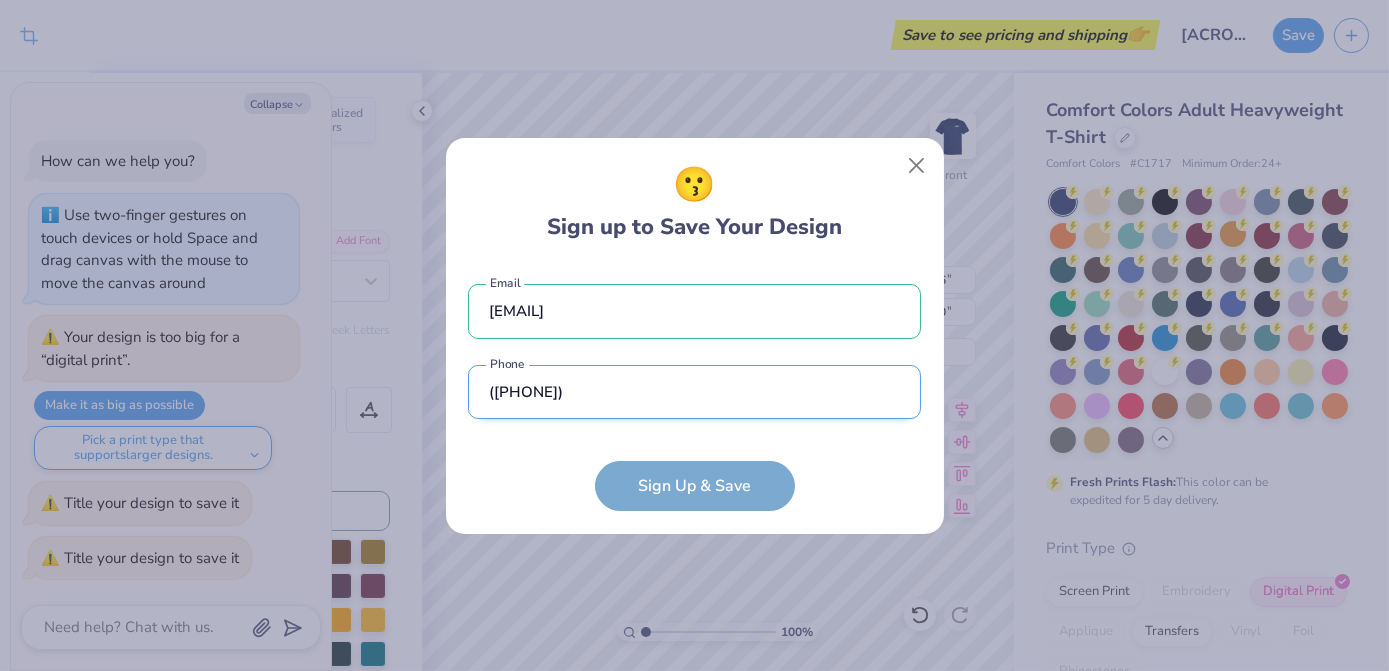 scroll, scrollTop: 15, scrollLeft: 0, axis: vertical 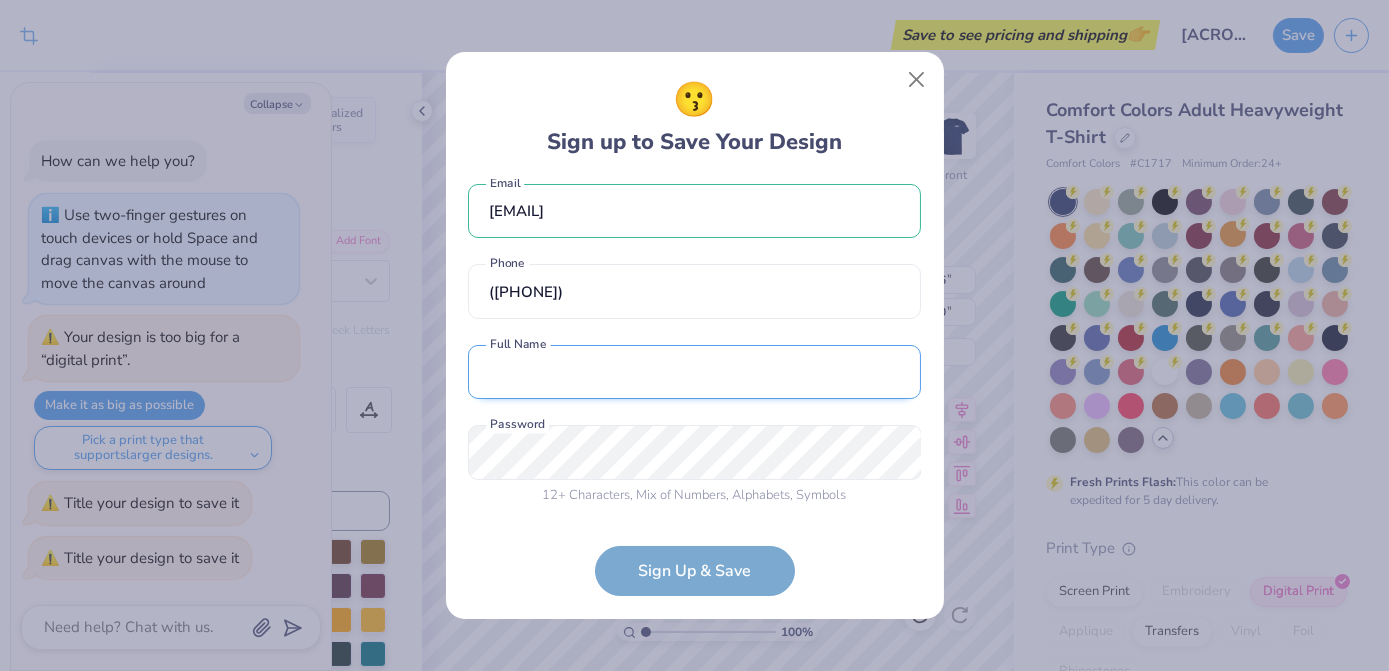 click at bounding box center [694, 372] 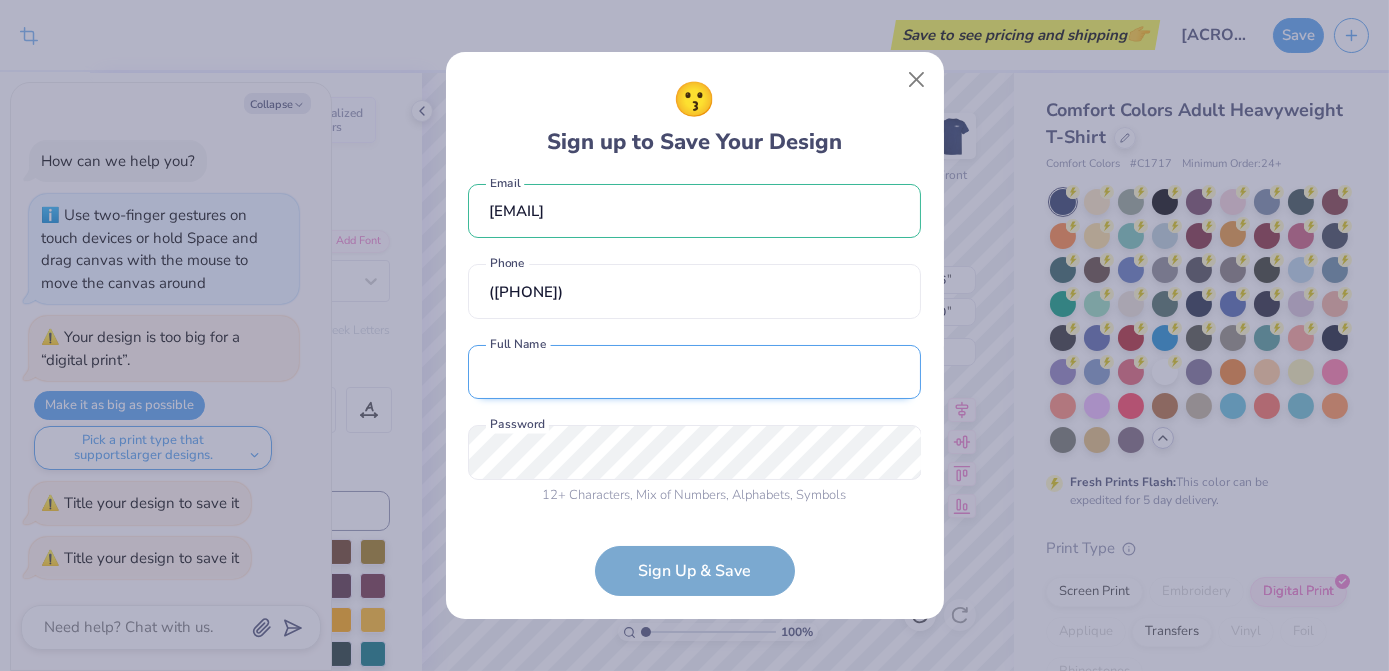 type on "[FIRST] [LAST]" 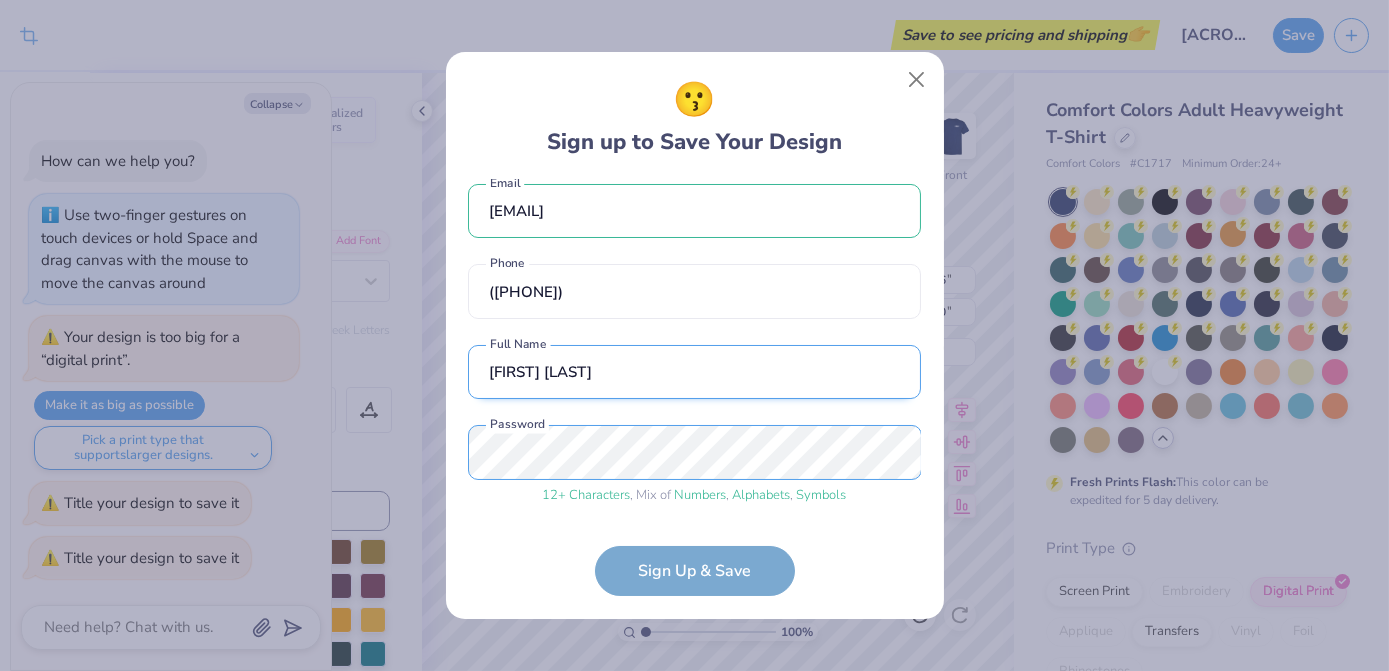 scroll, scrollTop: 91, scrollLeft: 0, axis: vertical 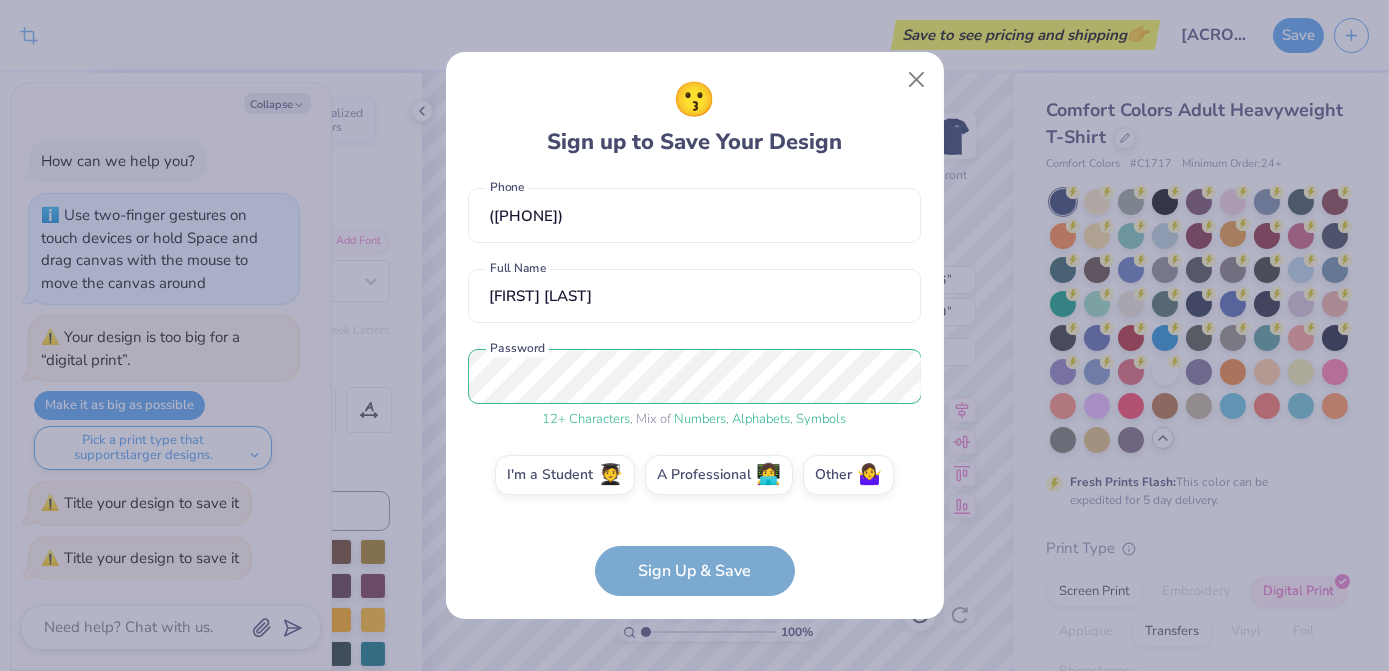 click on "[EMAIL] Email ([PHONE]) Phone [FIRST] [LAST] Full Name 12 + Characters , Mix of   Numbers ,   Alphabets ,   Symbols Password I'm a Student 🧑‍🎓 A Professional 👩‍💻 Other 🤷‍♀️ Sign Up & Save" at bounding box center [694, 388] 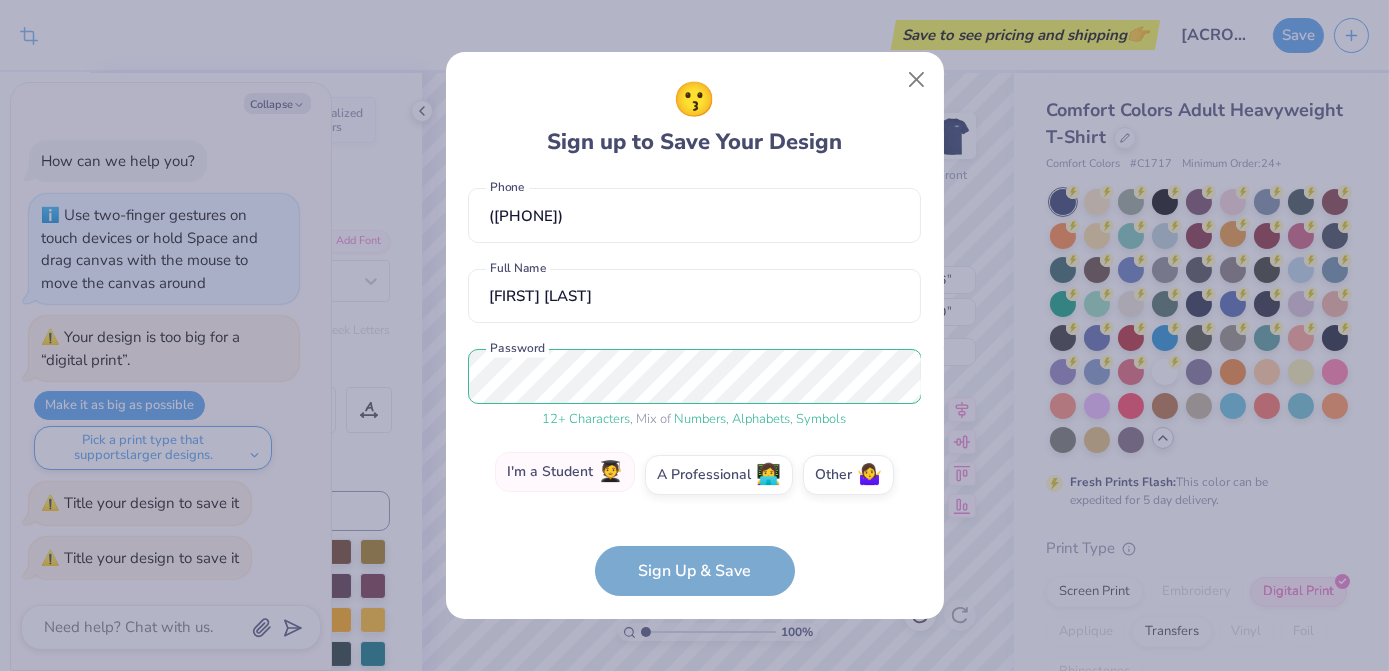 click on "I'm a Student 🧑‍🎓" at bounding box center (565, 472) 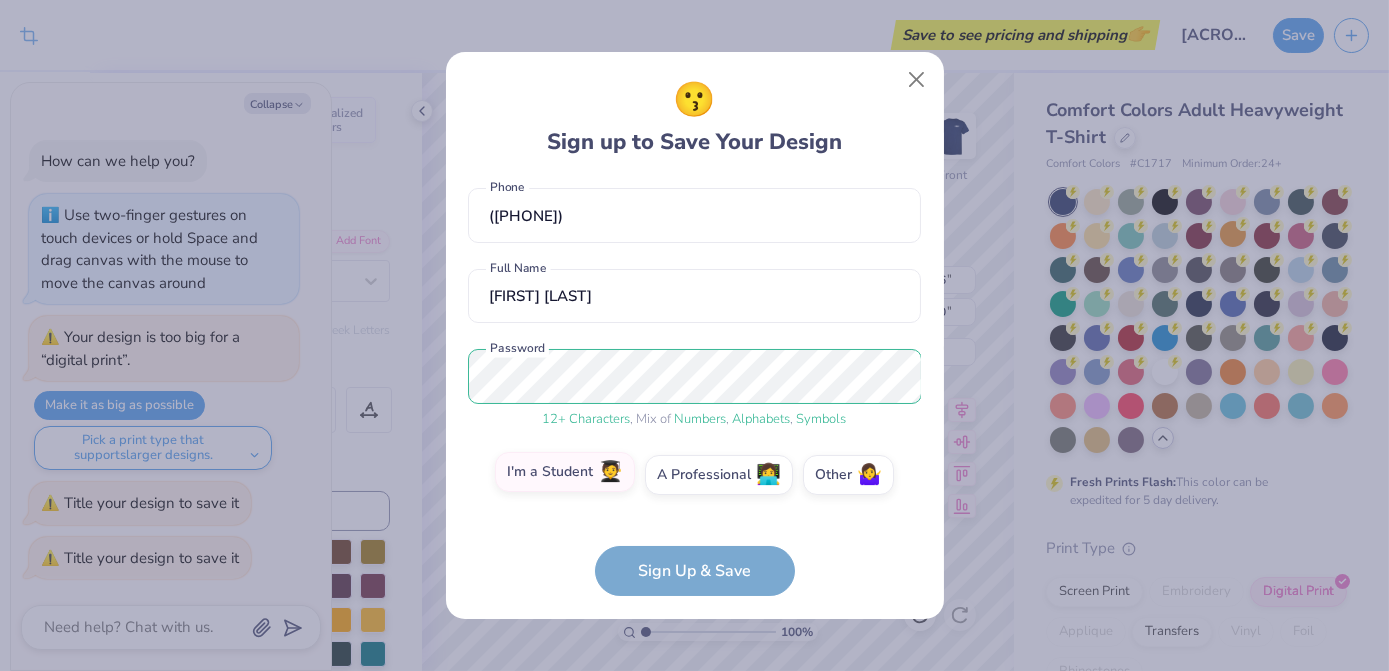 click on "I'm a Student 🧑‍🎓" at bounding box center (694, 571) 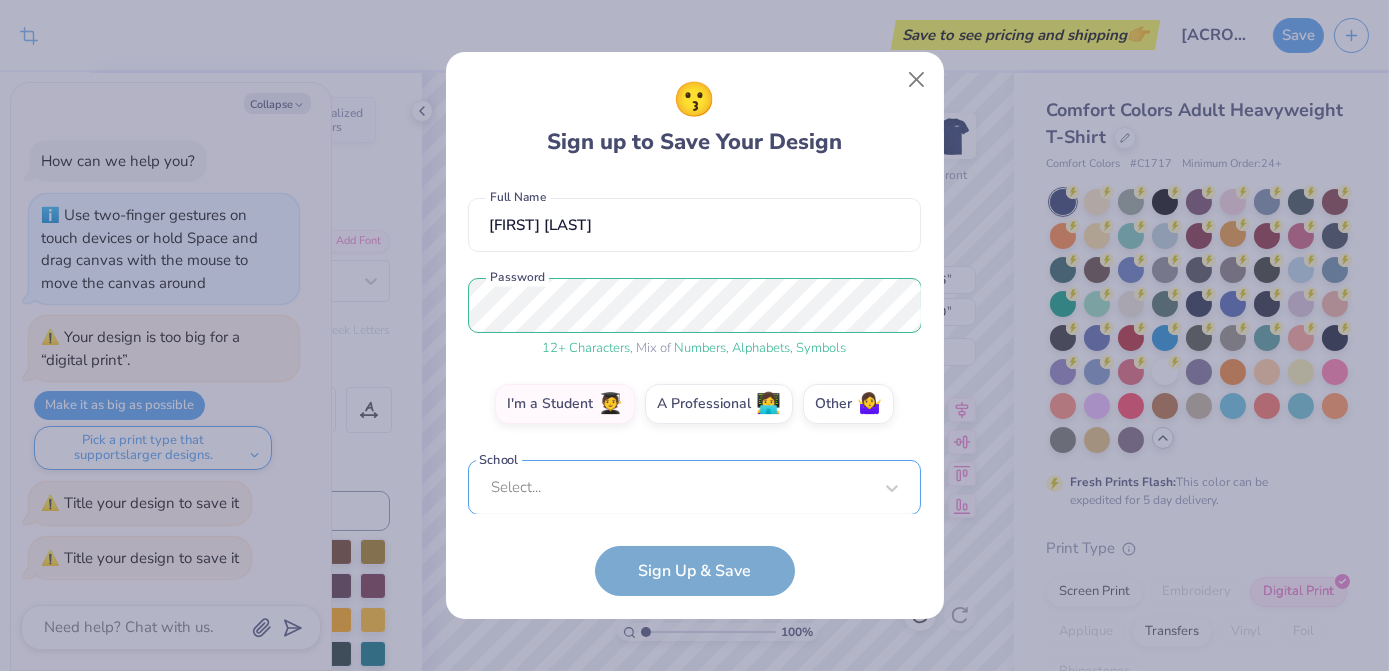 click on "[EMAIL] Email ([PHONE]) Phone [FIRST] [LAST] Full Name 12 + Characters , Mix of   Numbers ,   Alphabets ,   Symbols Password I'm a Student 🧑‍🎓 A Professional 👩‍💻 Other 🤷‍♀️ School Select... School cannot be null" at bounding box center (694, 347) 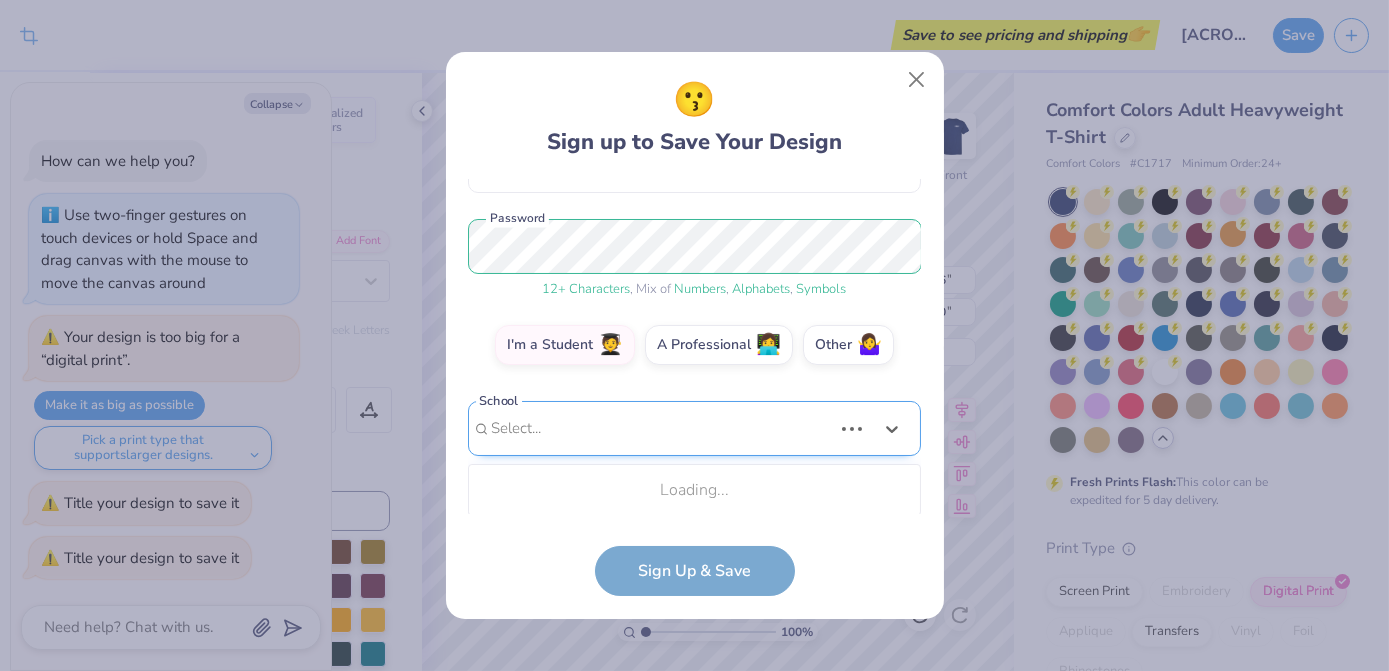 scroll, scrollTop: 472, scrollLeft: 0, axis: vertical 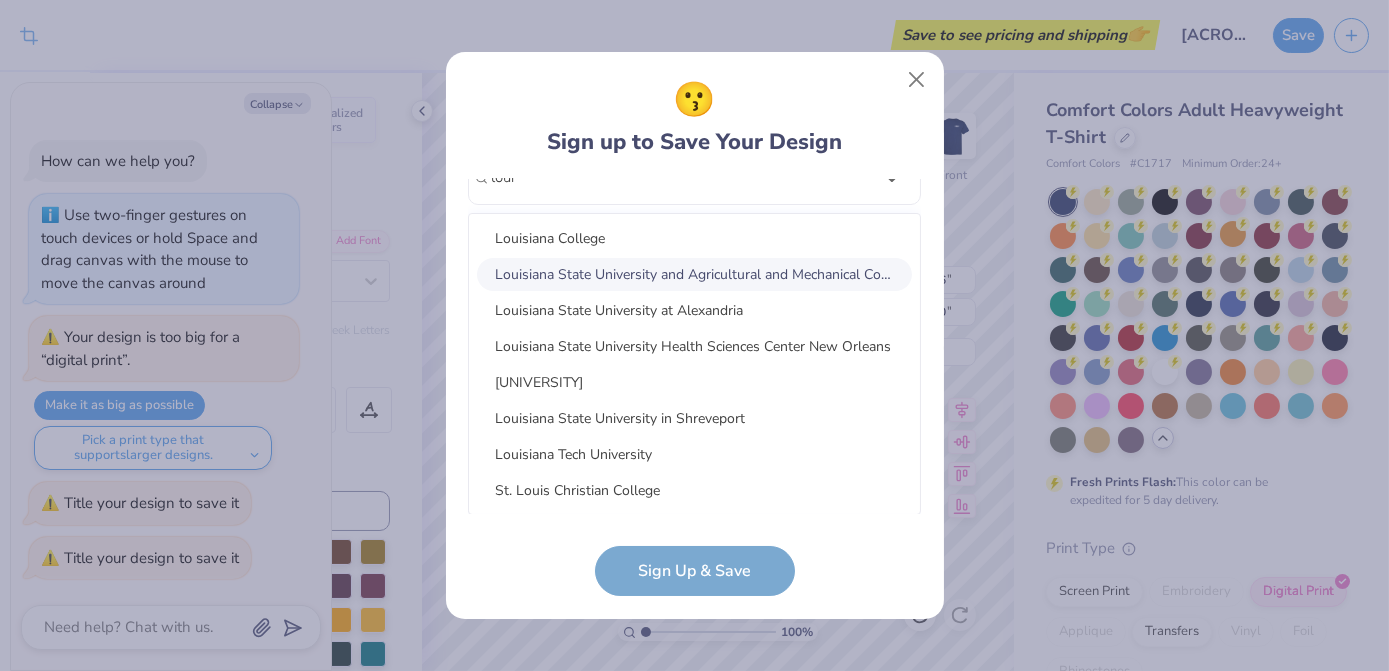 click on "Louisiana State University and Agricultural and Mechanical College" at bounding box center [694, 274] 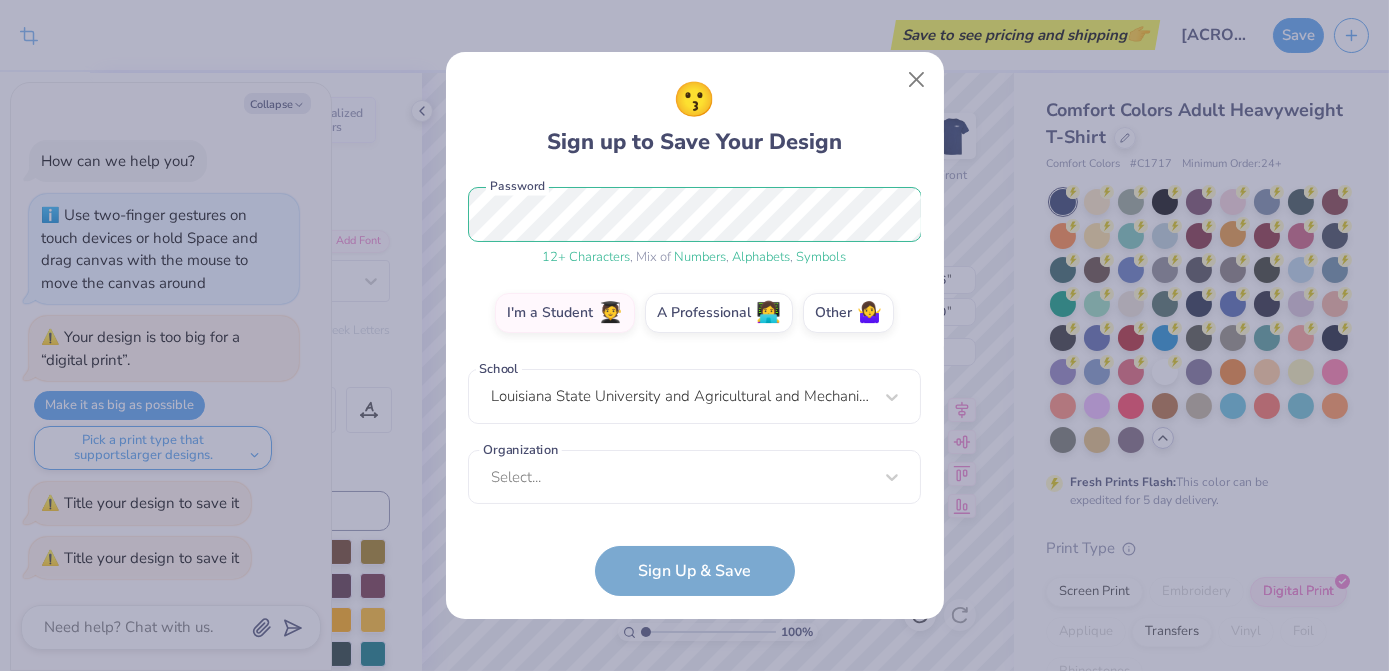 scroll, scrollTop: 252, scrollLeft: 0, axis: vertical 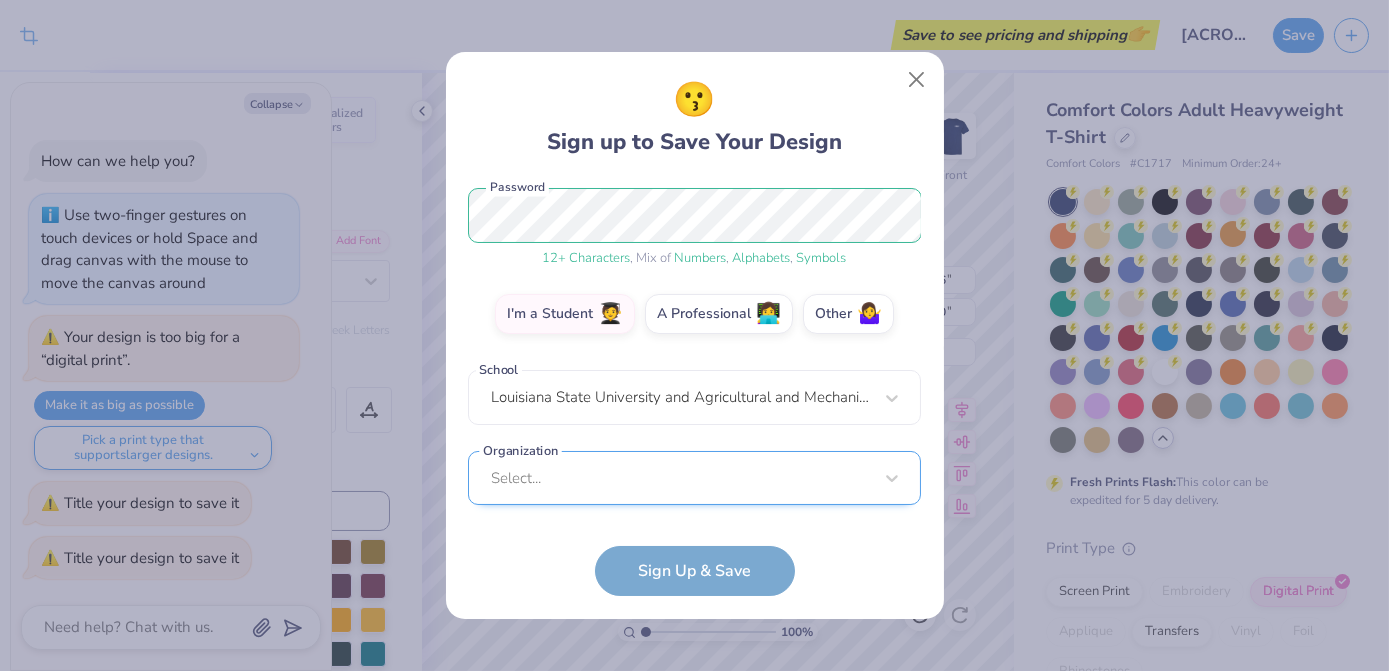 click on "Select..." at bounding box center [694, 478] 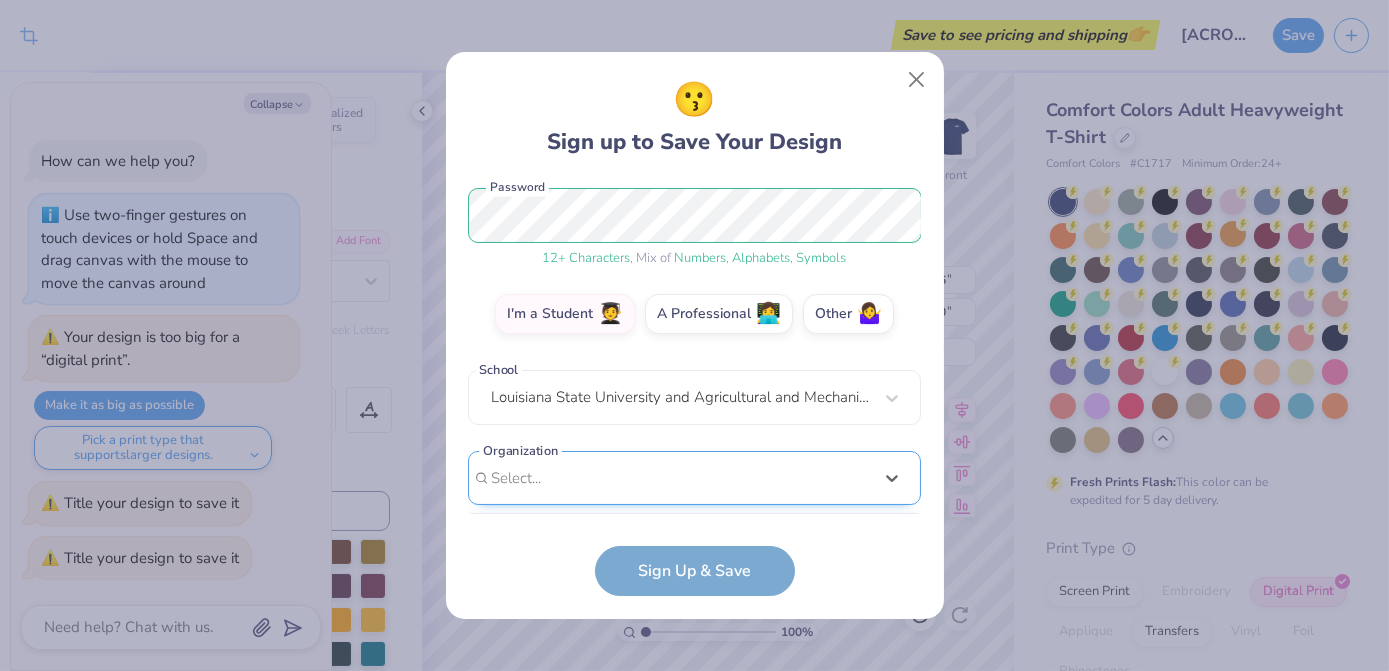 scroll, scrollTop: 552, scrollLeft: 0, axis: vertical 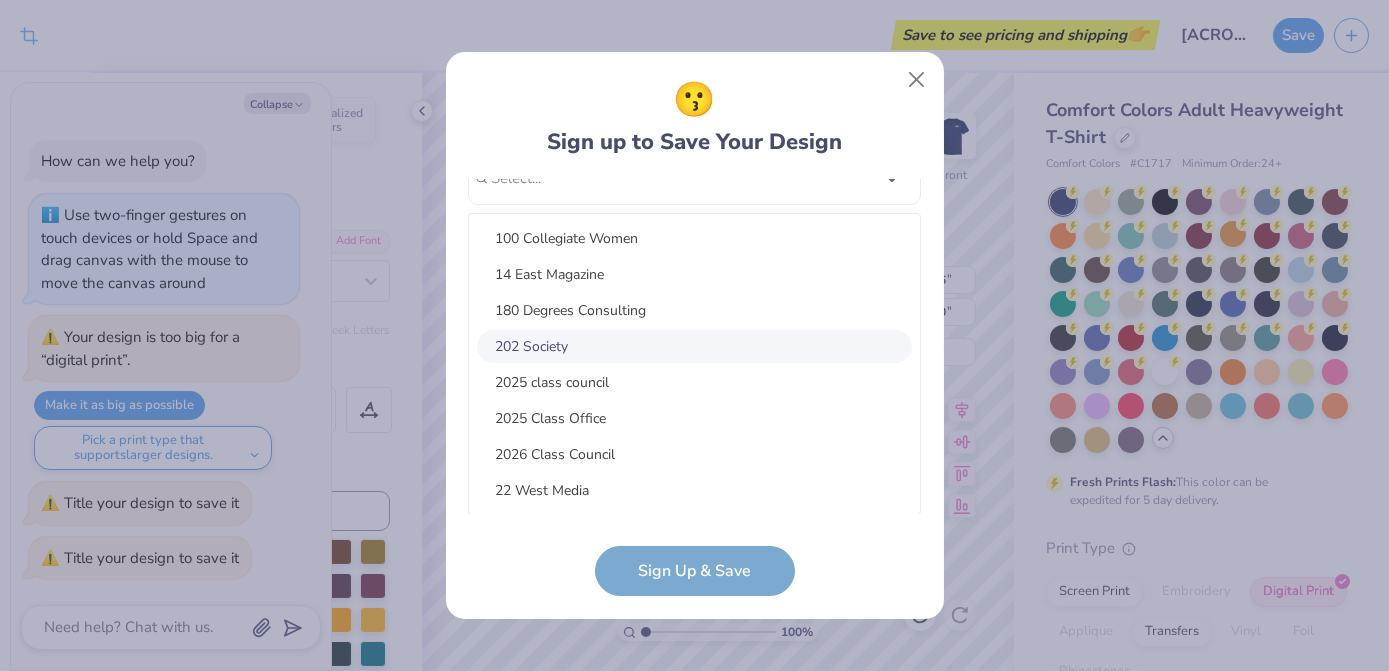 type on "x" 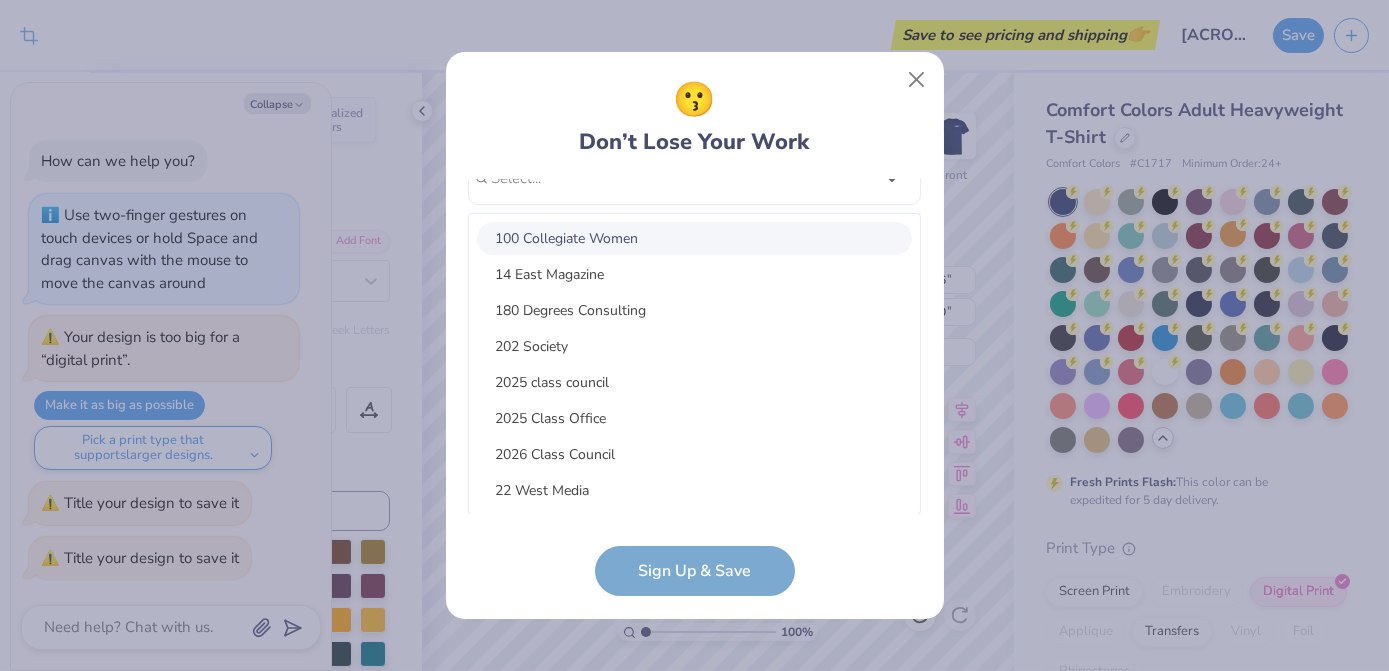 click on "100 Collegiate Women" at bounding box center [694, 238] 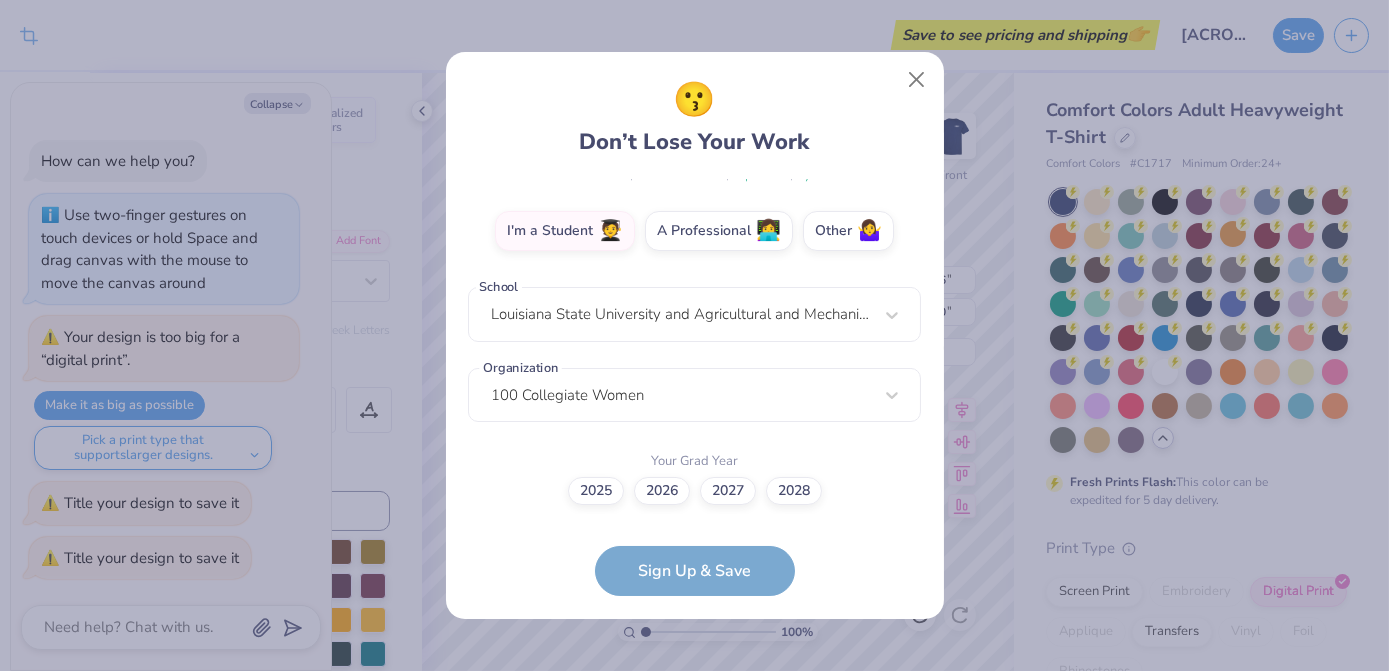 scroll, scrollTop: 333, scrollLeft: 0, axis: vertical 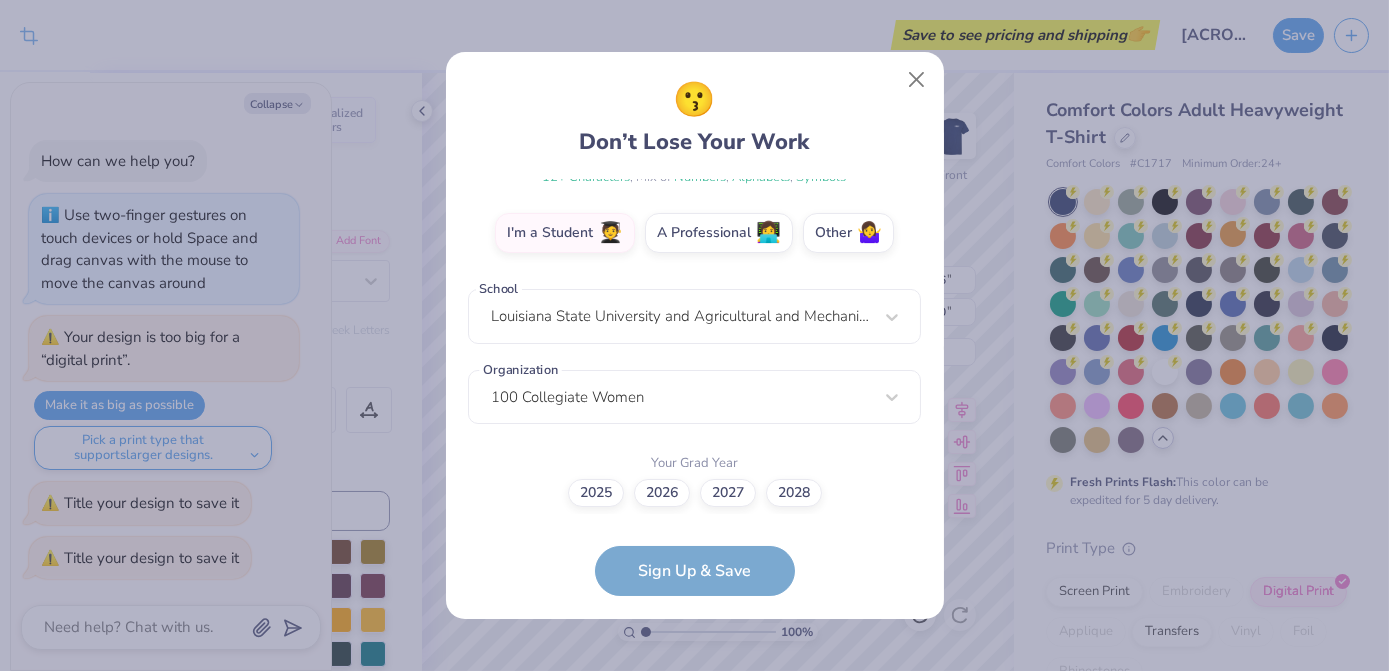 click on "[EMAIL] Email ([PHONE]) Phone [FIRST] [LAST] Full Name 12 + Characters , Mix of   Numbers ,   Alphabets ,   Symbols Password I'm a Student 🧑‍🎓 A Professional 👩‍💻 Other 🤷‍♀️ School [UNIVERSITY] Organization 100 Collegiate Women Your Grad Year 2025 2026 2027 2028 Sign Up & Save" at bounding box center (694, 388) 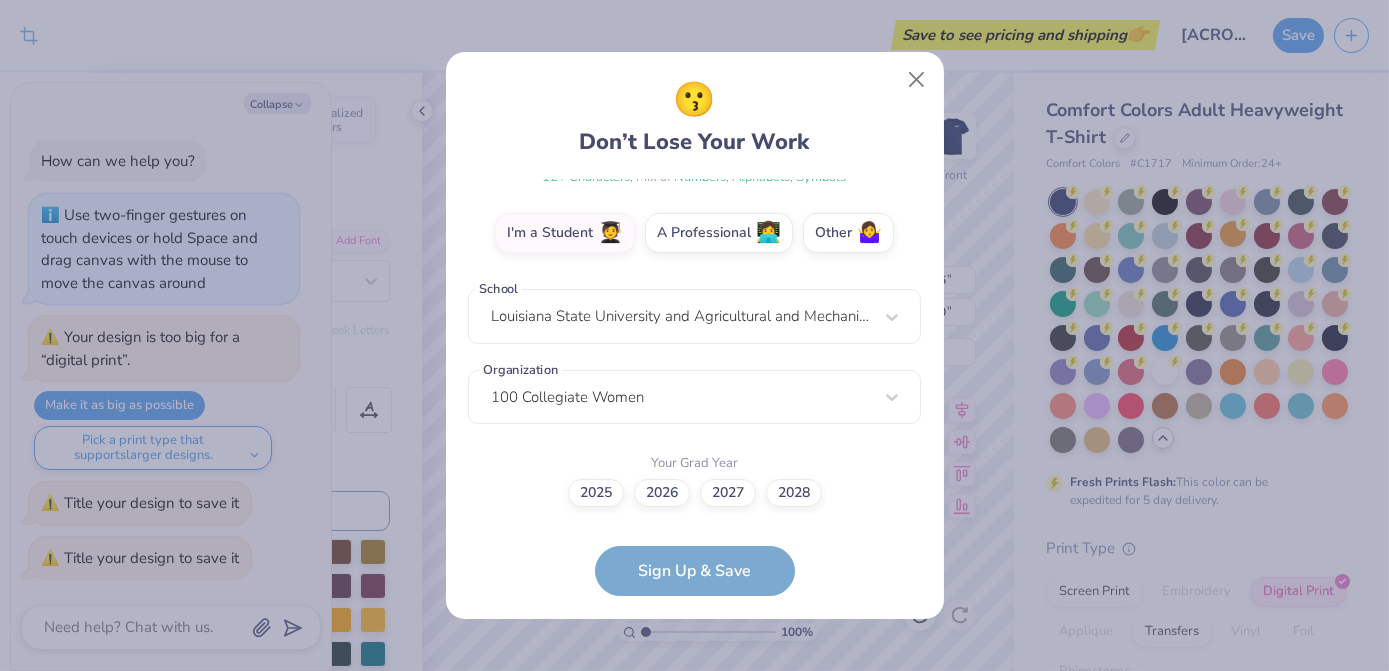 click on "[EMAIL] Email ([PHONE]) Phone [FIRST] [LAST] Full Name 12 + Characters , Mix of   Numbers ,   Alphabets ,   Symbols Password I'm a Student 🧑‍🎓 A Professional 👩‍💻 Other 🤷‍♀️ School [UNIVERSITY] Organization 100 Collegiate Women Your Grad Year 2025 2026 2027 2028 Sign Up & Save" at bounding box center (694, 388) 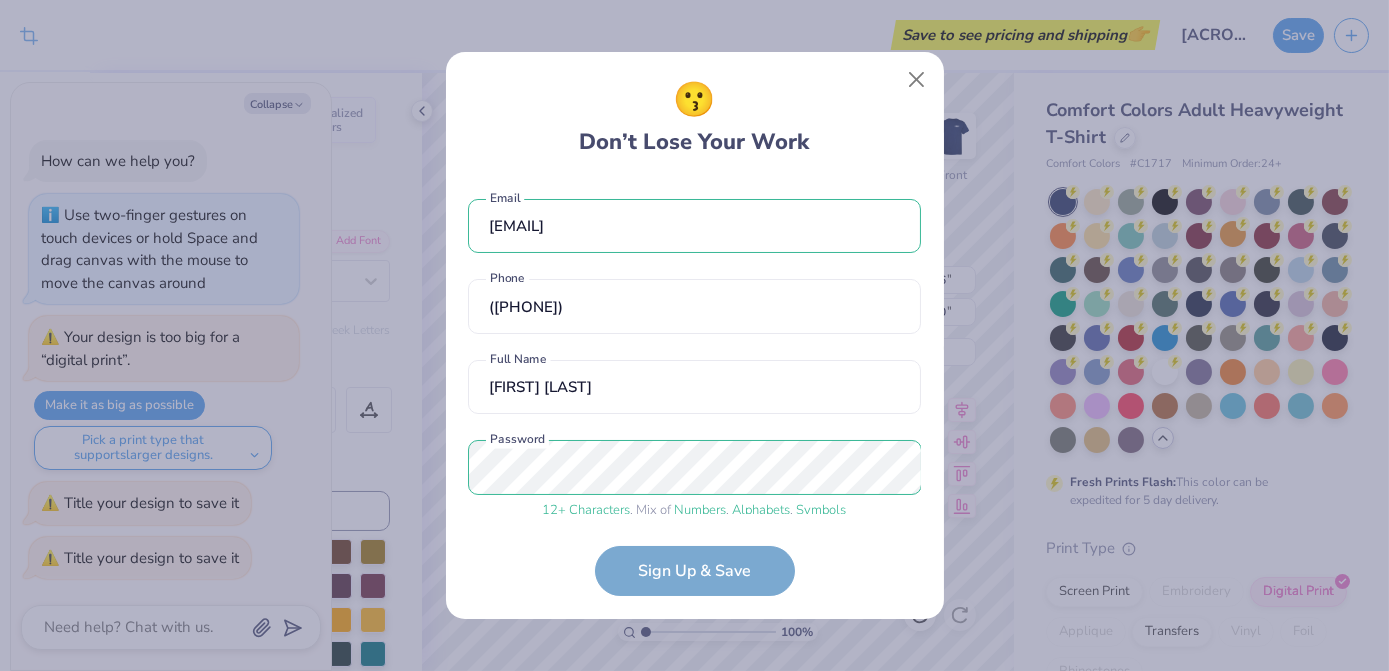 scroll, scrollTop: 333, scrollLeft: 0, axis: vertical 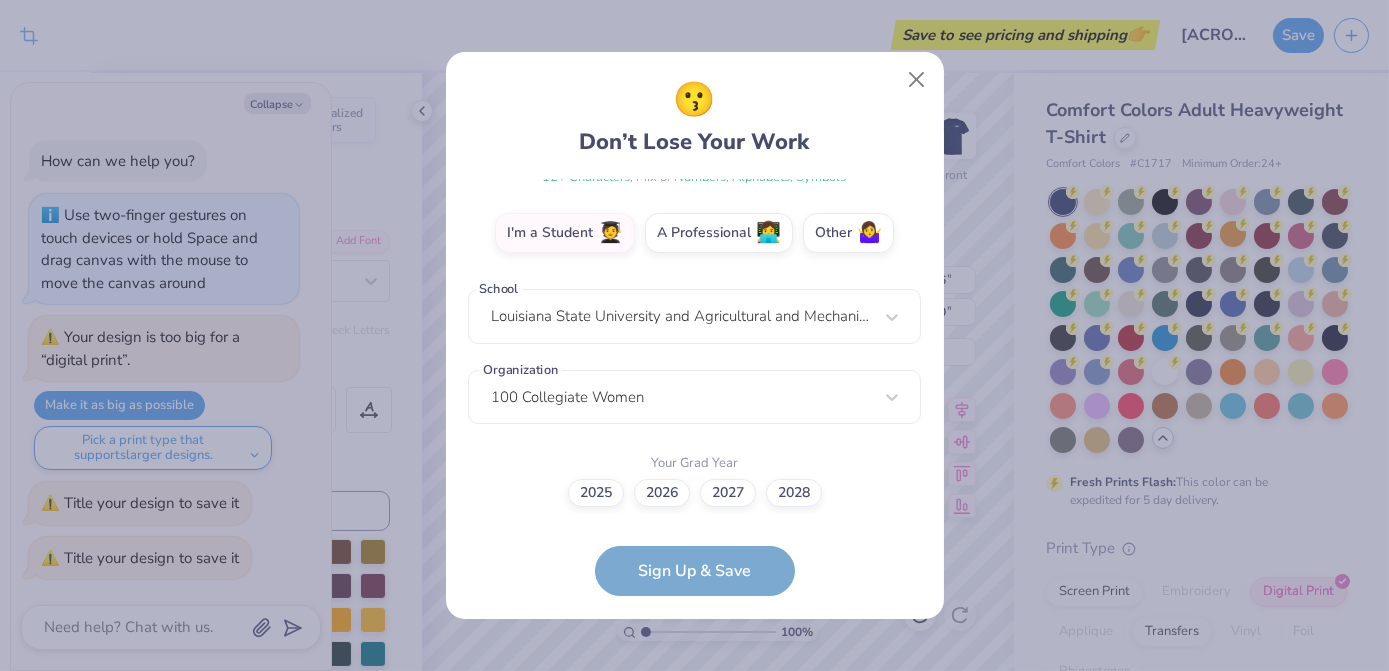 click on "[EMAIL] Email ([PHONE]) Phone [FIRST] [LAST] Full Name 12 + Characters , Mix of   Numbers ,   Alphabets ,   Symbols Password I'm a Student 🧑‍🎓 A Professional 👩‍💻 Other 🤷‍♀️ School [UNIVERSITY] Organization 100 Collegiate Women Your Grad Year 2025 2026 2027 2028 Sign Up & Save" at bounding box center (694, 388) 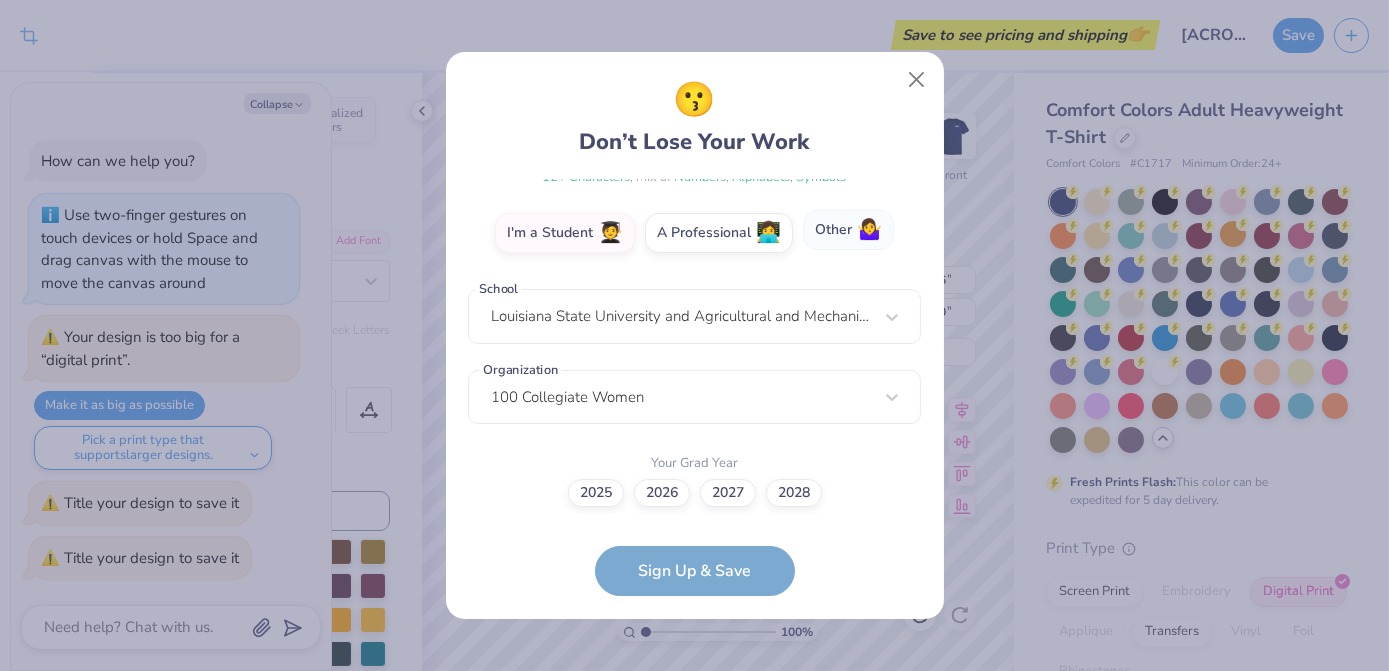 click on "Other 🤷‍♀️" at bounding box center [848, 230] 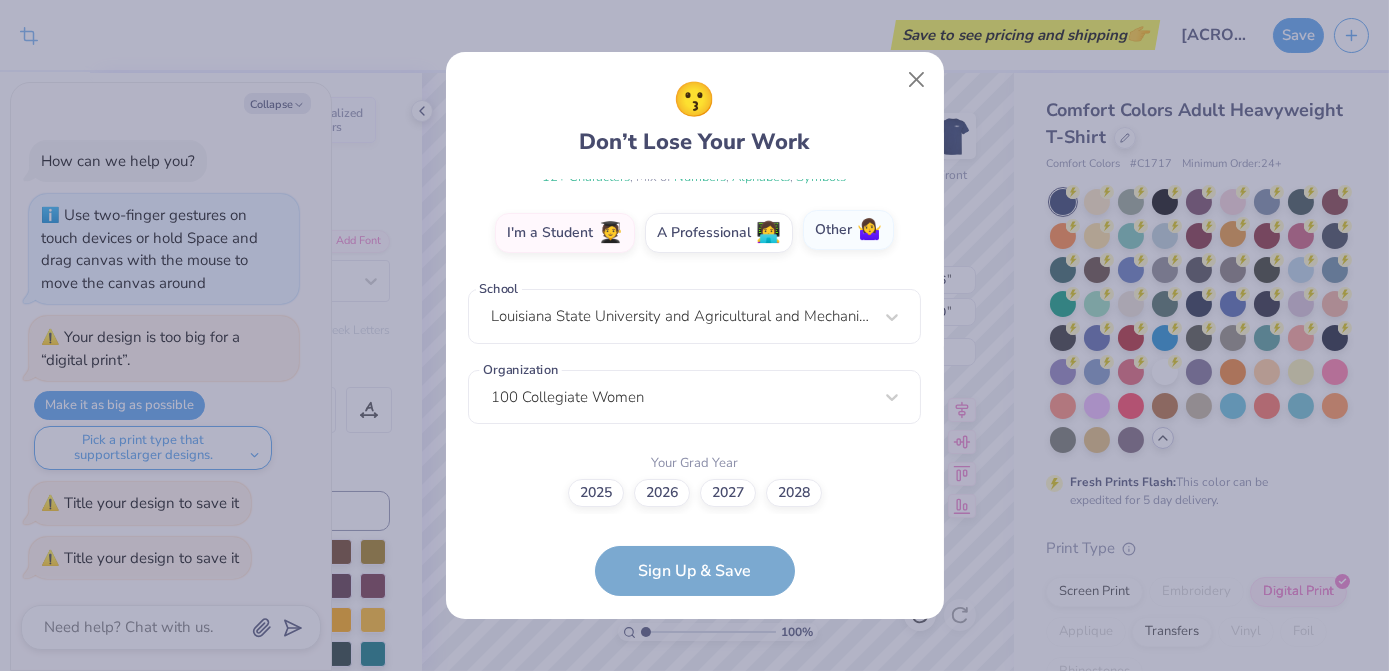 click on "Other 🤷‍♀️" at bounding box center (694, 571) 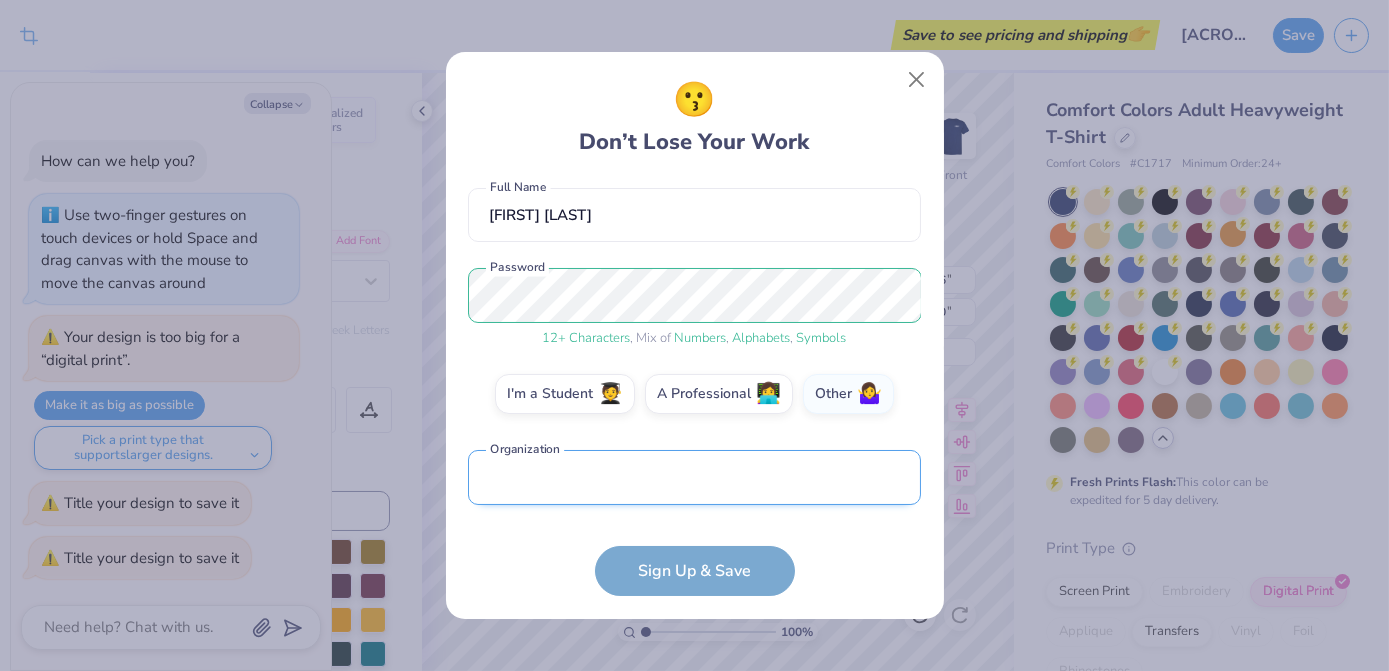 click at bounding box center (694, 477) 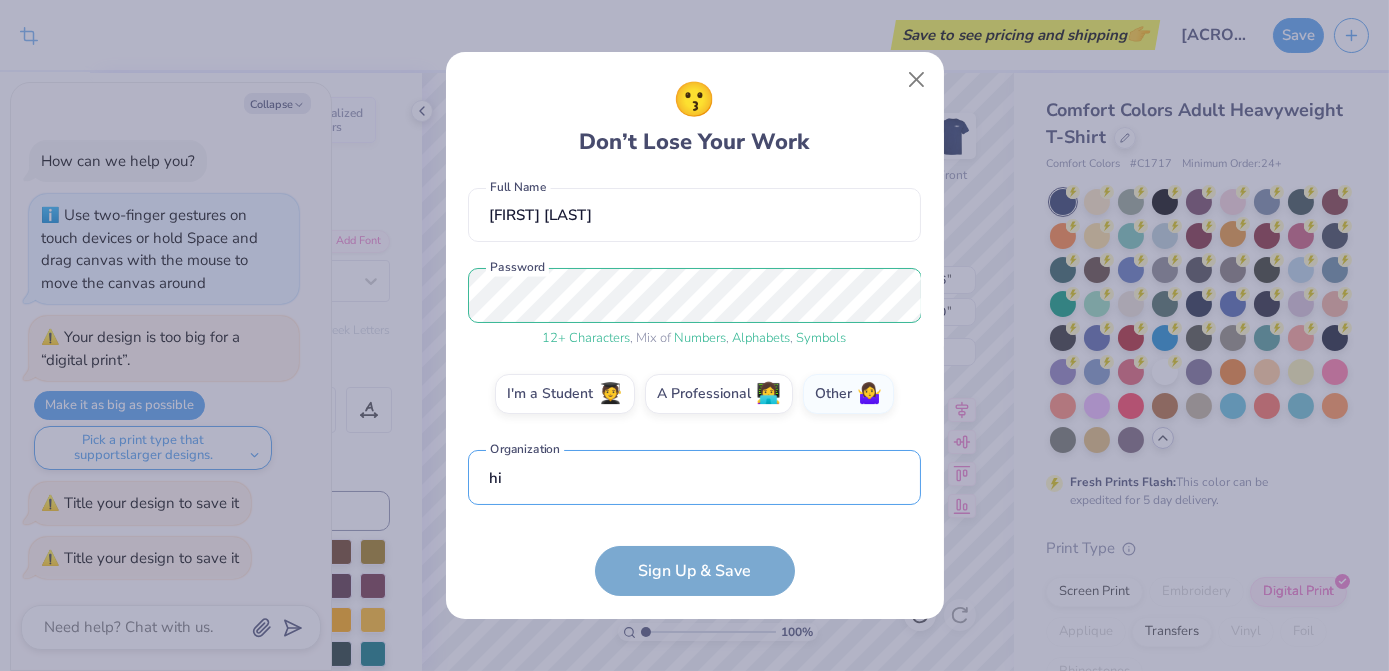 scroll, scrollTop: 291, scrollLeft: 0, axis: vertical 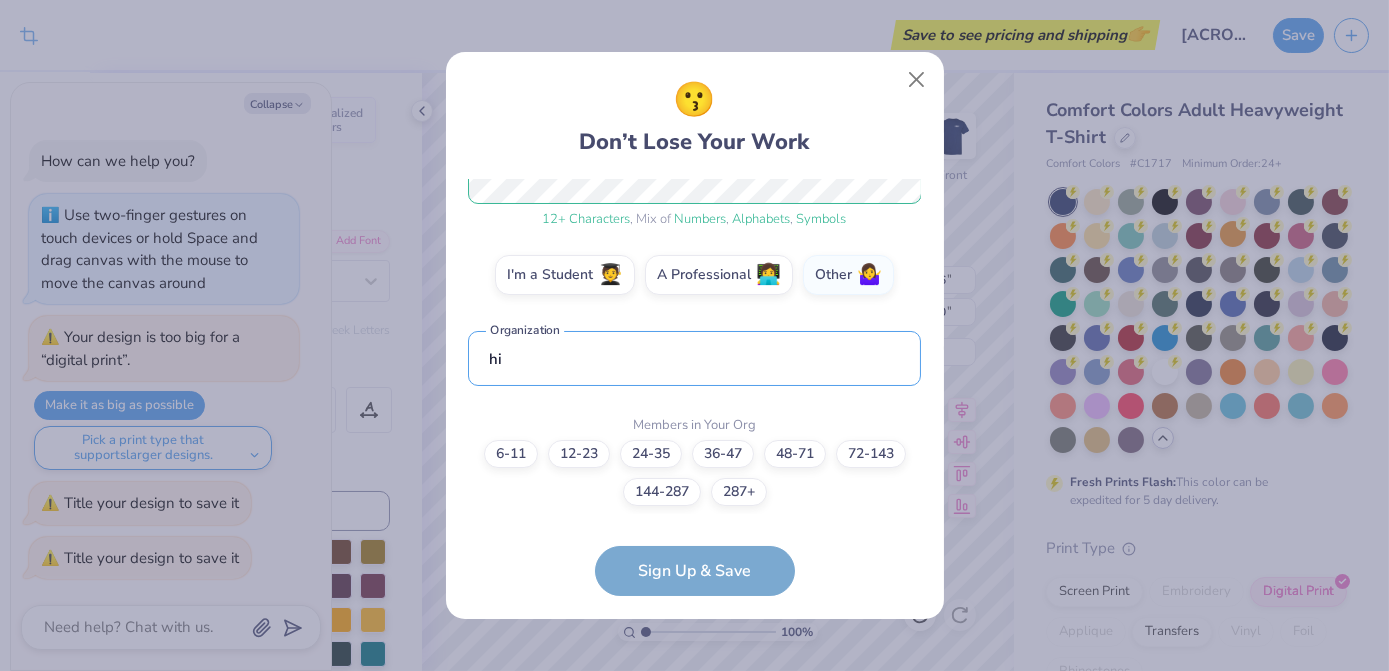 type on "hi" 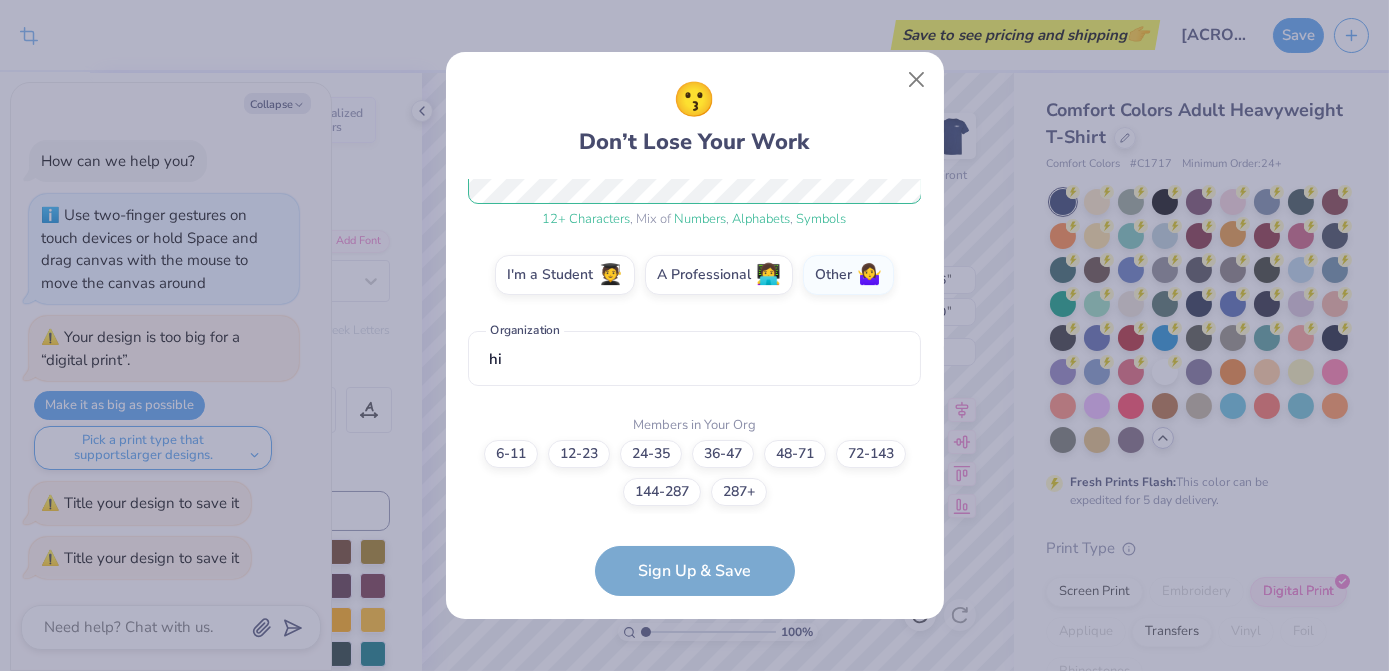 click on "[EMAIL] Email ([PHONE]) Phone [FIRST] [LAST] Full Name 12 + Characters , Mix of   Numbers ,   Alphabets ,   Symbols Password I'm a Student 🧑‍🎓 A Professional 👩‍💻 Other 🤷‍♀️ hi Organization Members in Your Org 6-11 12-23 24-35 36-47 48-71 72-143 144-287 287+ Sign Up & Save" at bounding box center (694, 388) 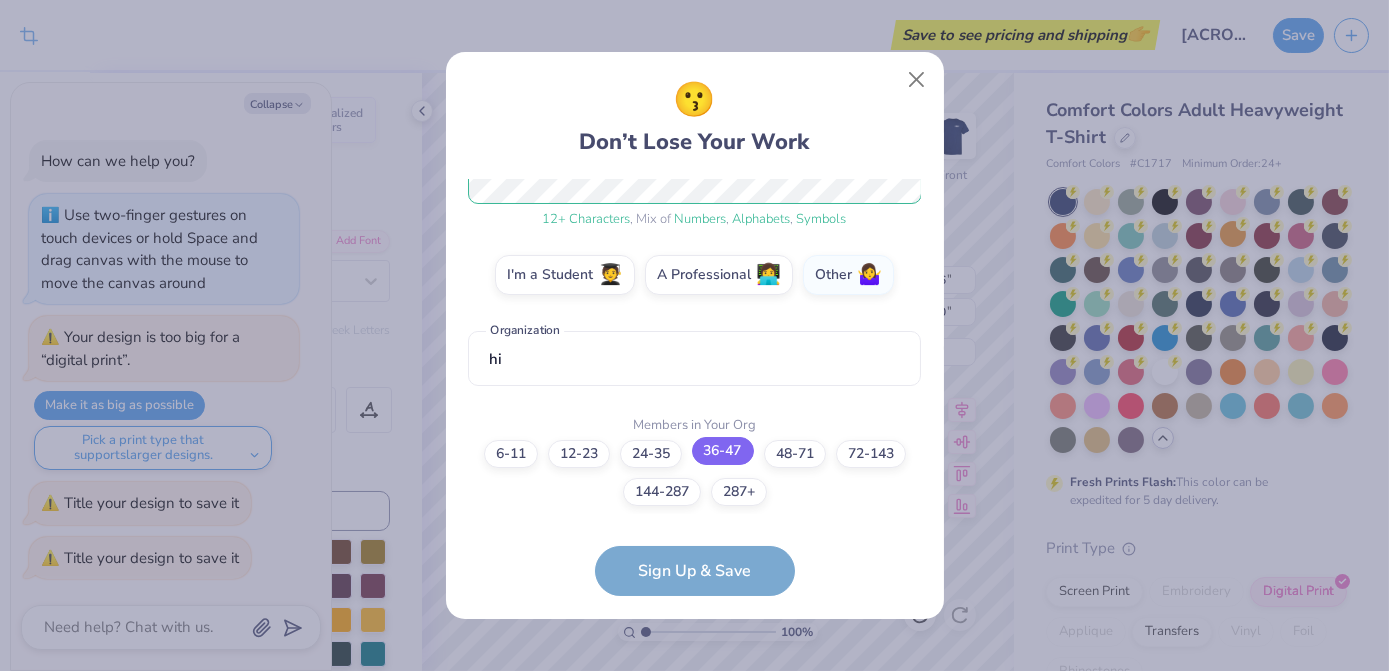 click on "36-47" at bounding box center [723, 451] 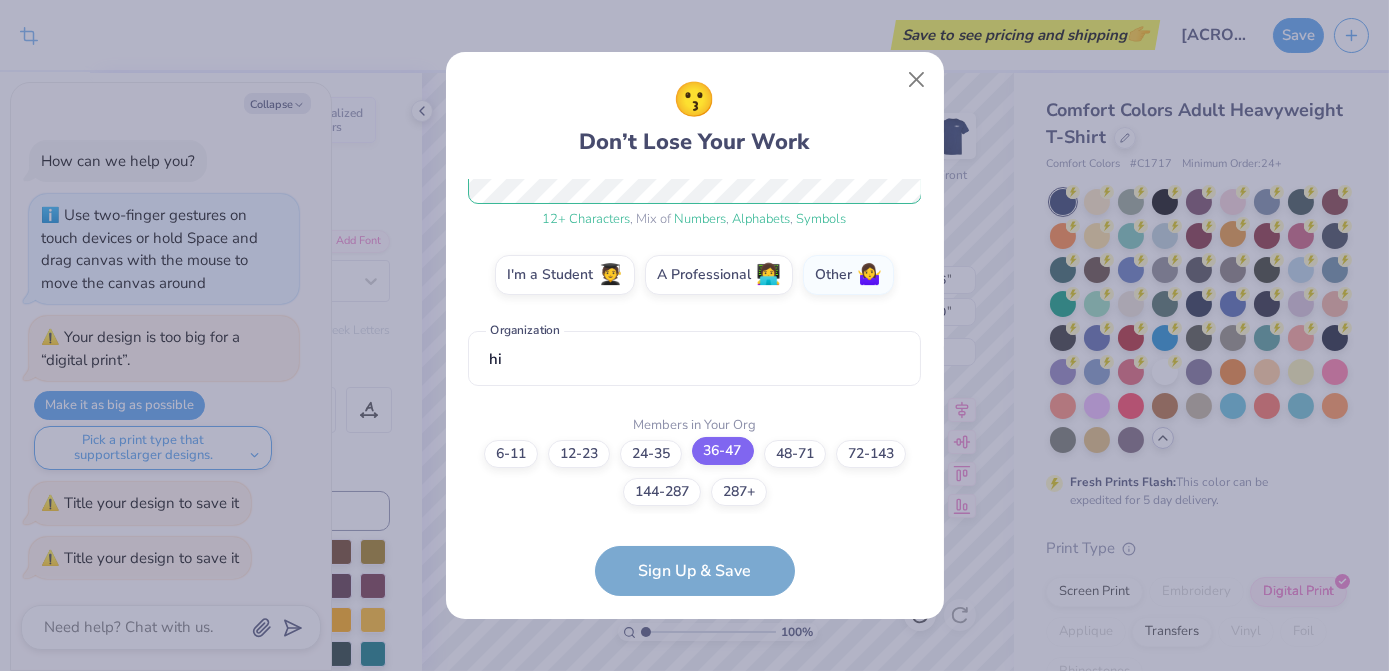 click on "36-47" at bounding box center [694, 764] 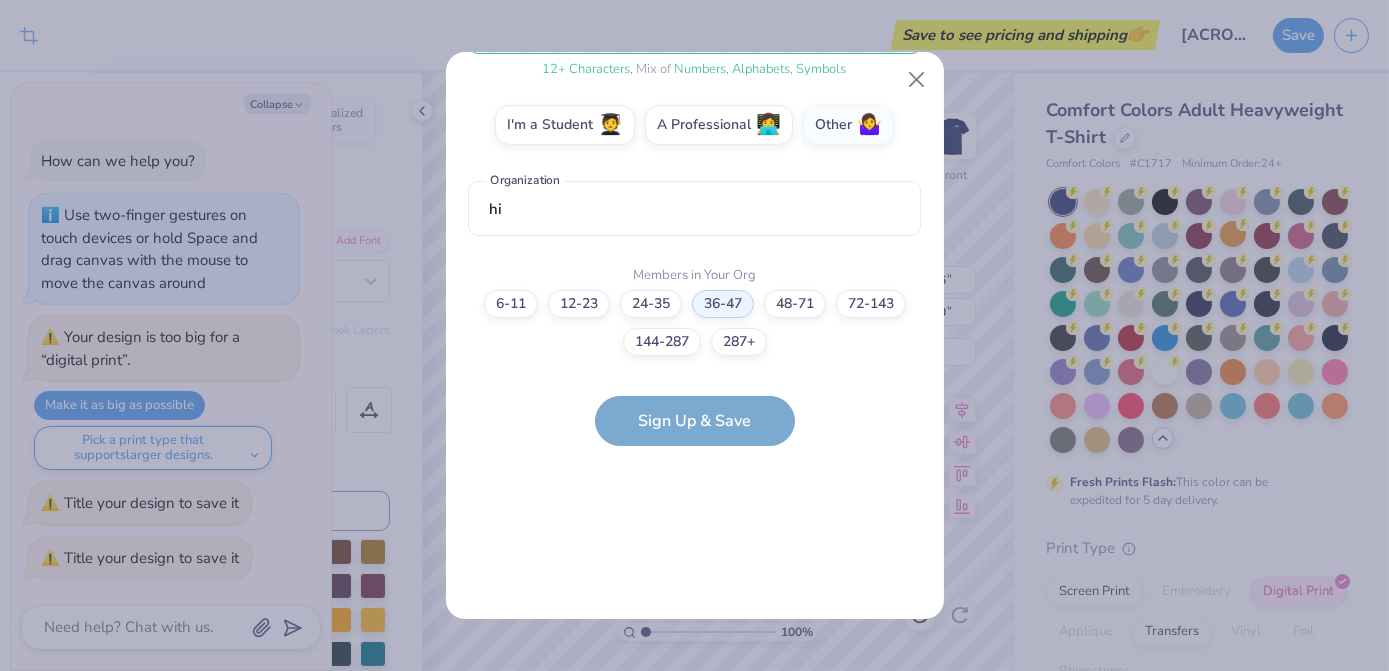 scroll, scrollTop: 371, scrollLeft: 0, axis: vertical 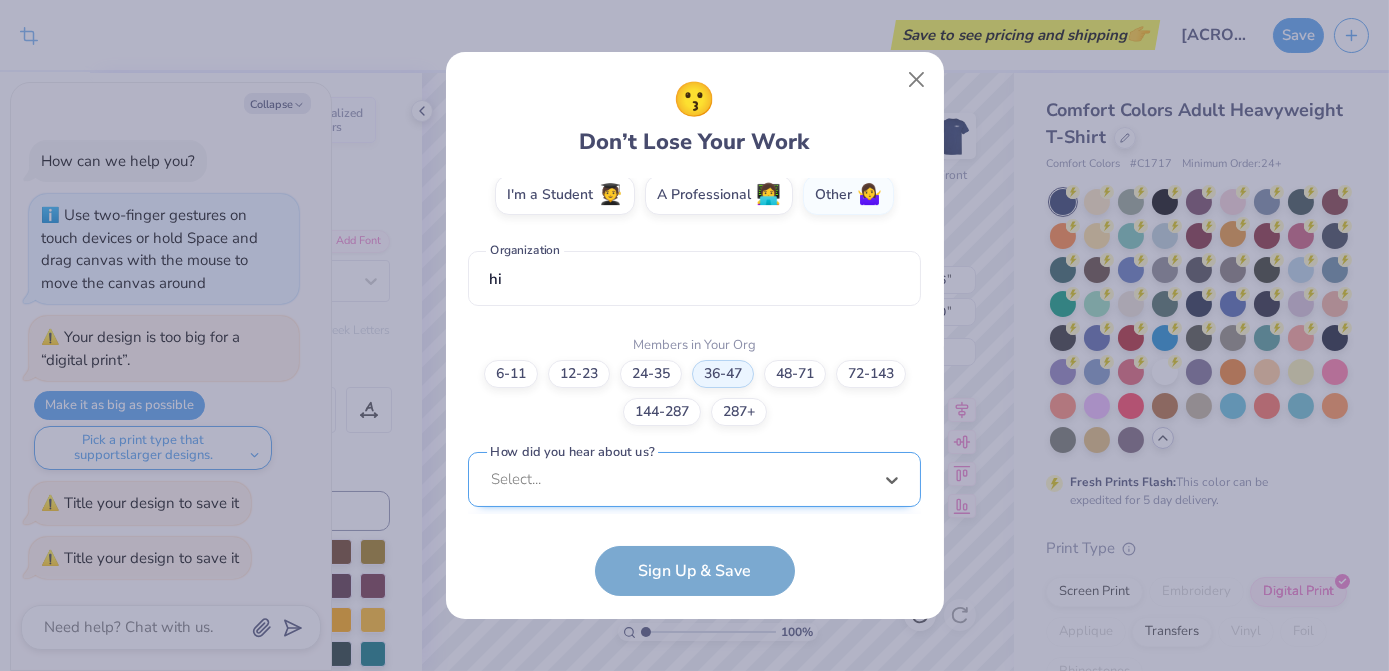 click on "option Word of Mouth focused, 8 of 15. 15 results available. Use Up and Down to choose options, press Enter to select the currently focused option, press Escape to exit the menu, press Tab to select the option and exit the menu. Select... Pinterest Google Search I've ordered before Received a text message A Campus Manager Received an Email Saw an Ad Word of Mouth LinkedIn Tik Tok Instagram Blog/Article Reddit An AI Chatbot Other" at bounding box center [694, 634] 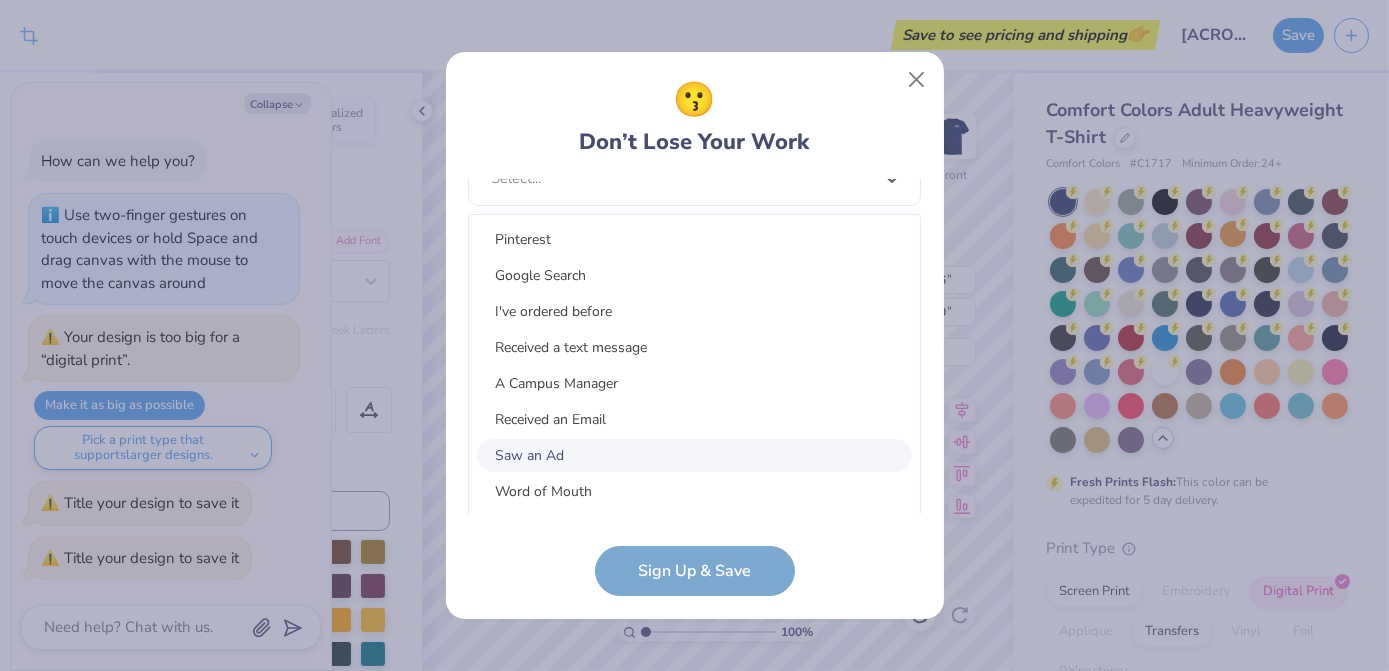 click on "Saw an Ad" at bounding box center (694, 455) 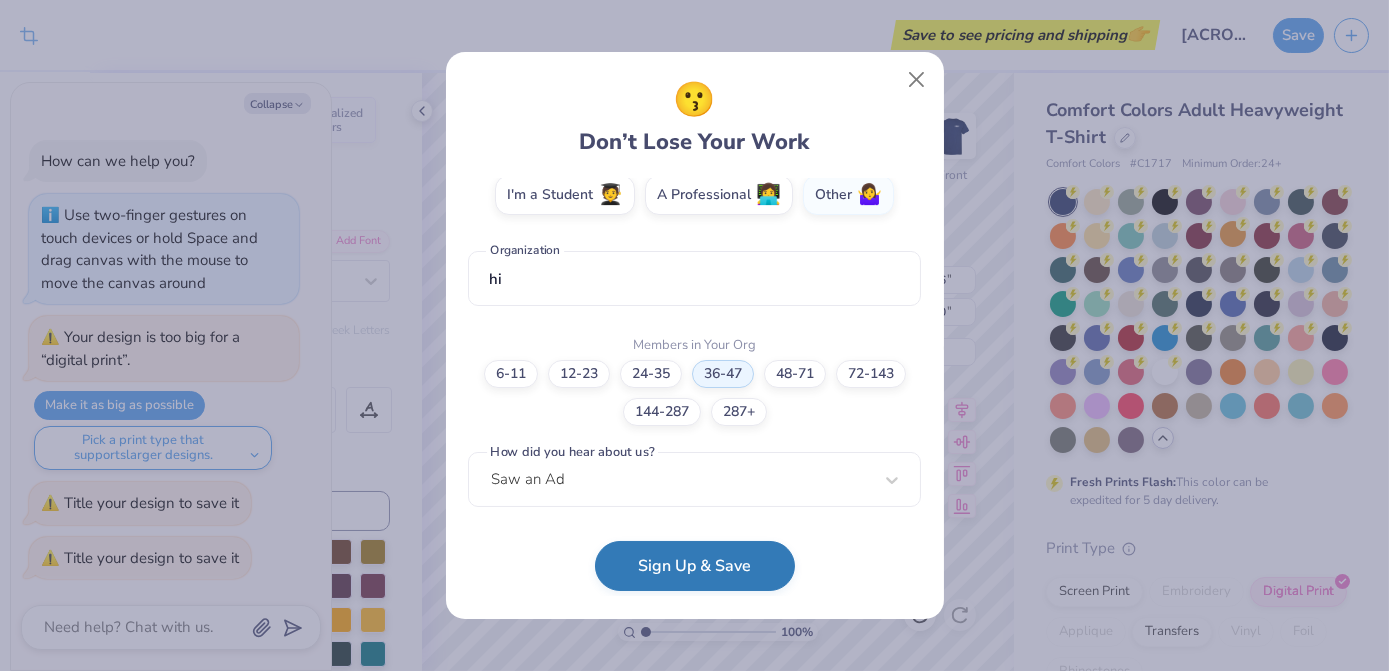 click on "Sign Up & Save" at bounding box center (695, 566) 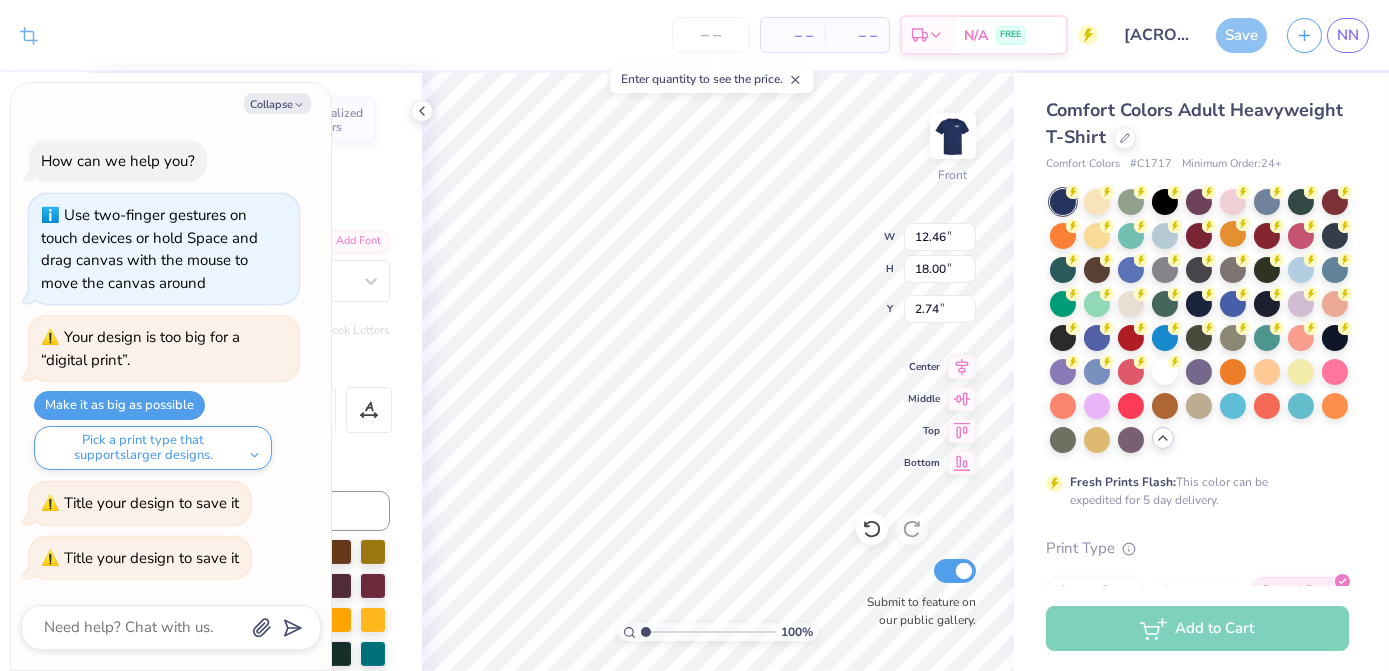 type on "x" 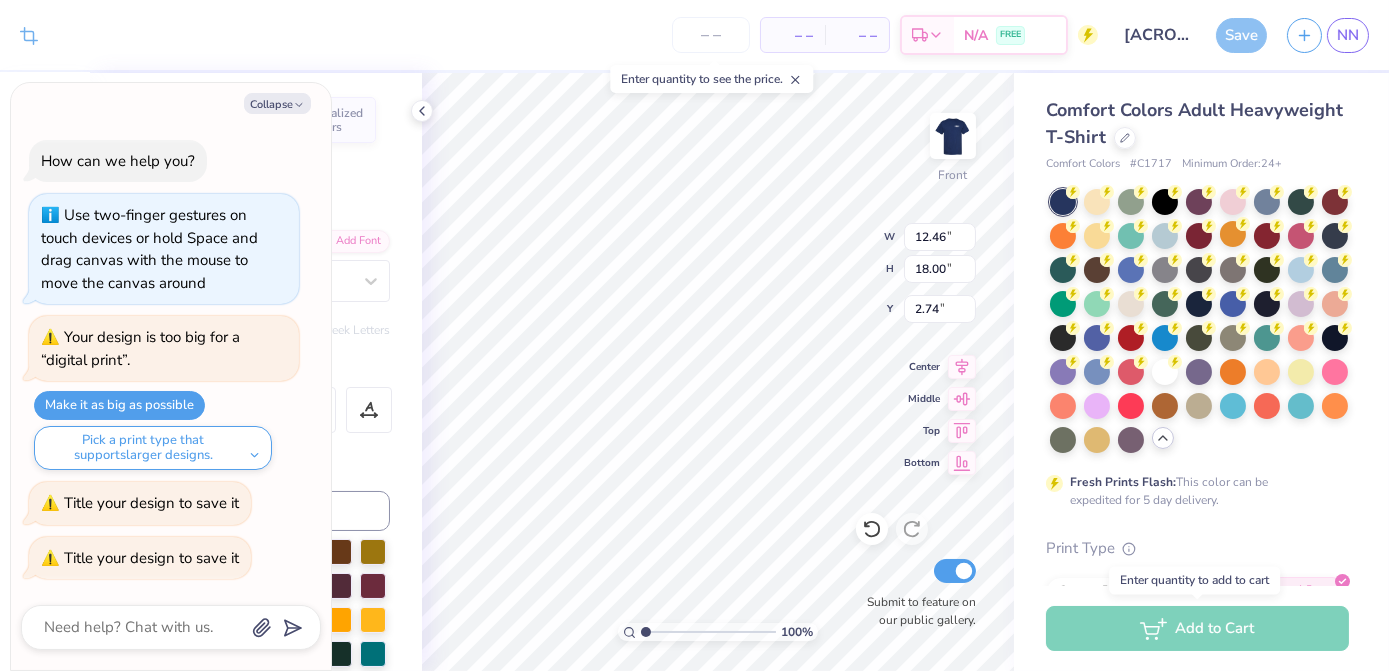 click on "Add to Cart" at bounding box center [1197, 628] 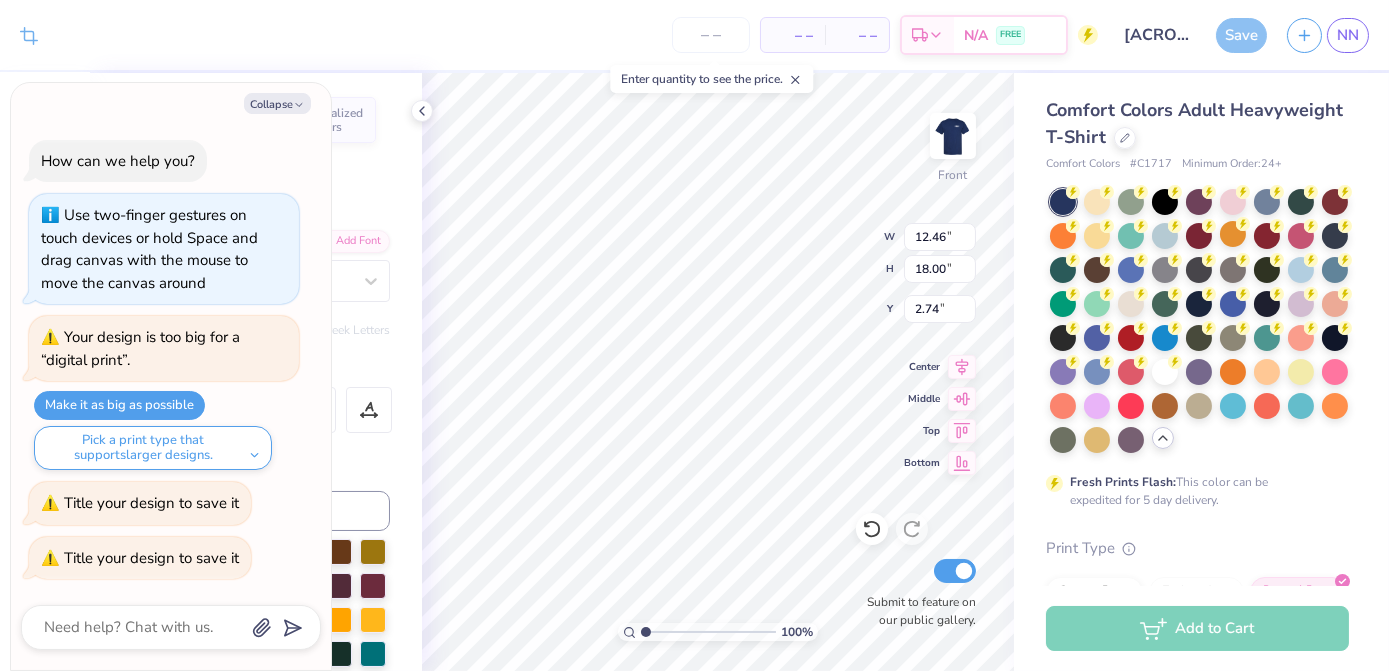 click on "– – Per Item" at bounding box center (793, 35) 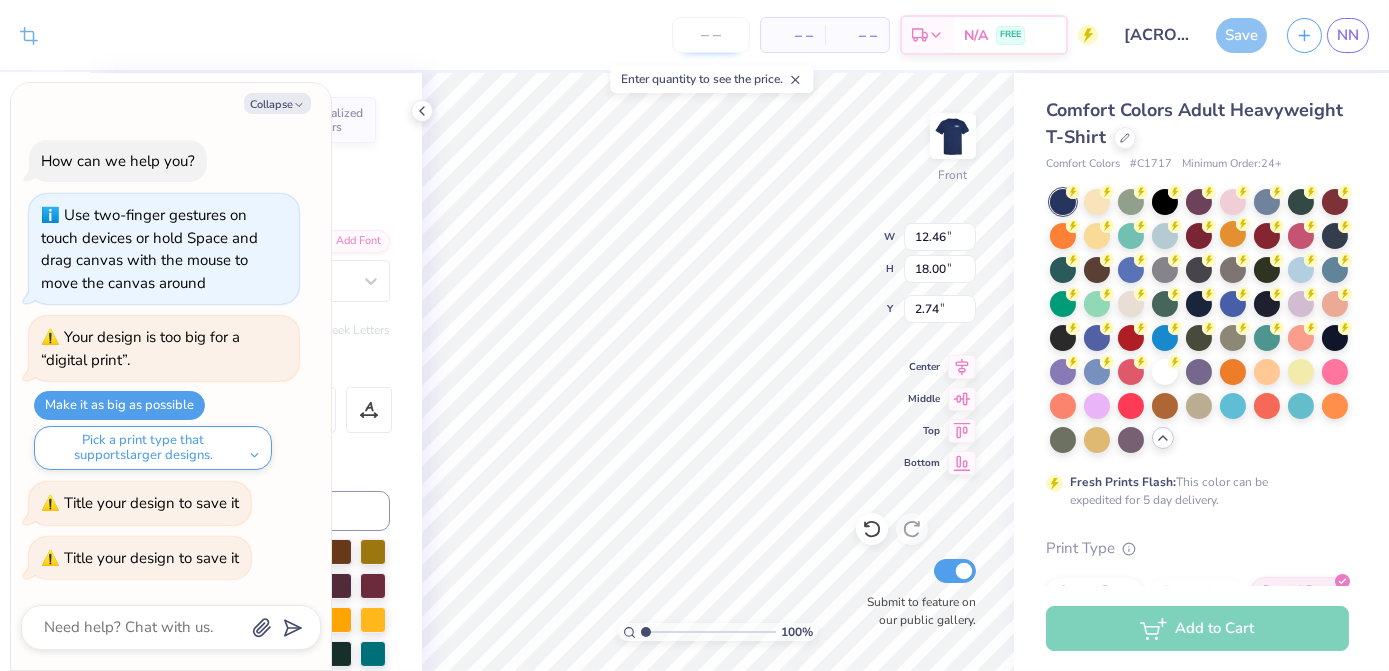 click at bounding box center (711, 35) 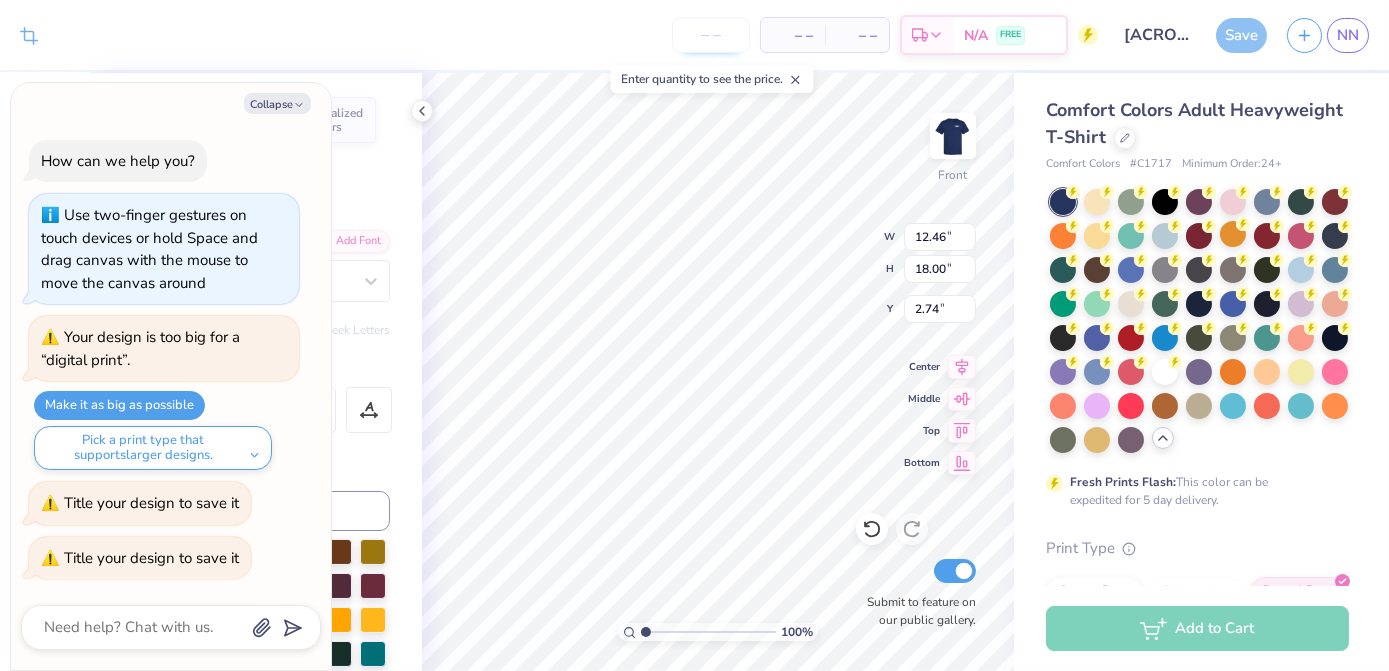 type on "2" 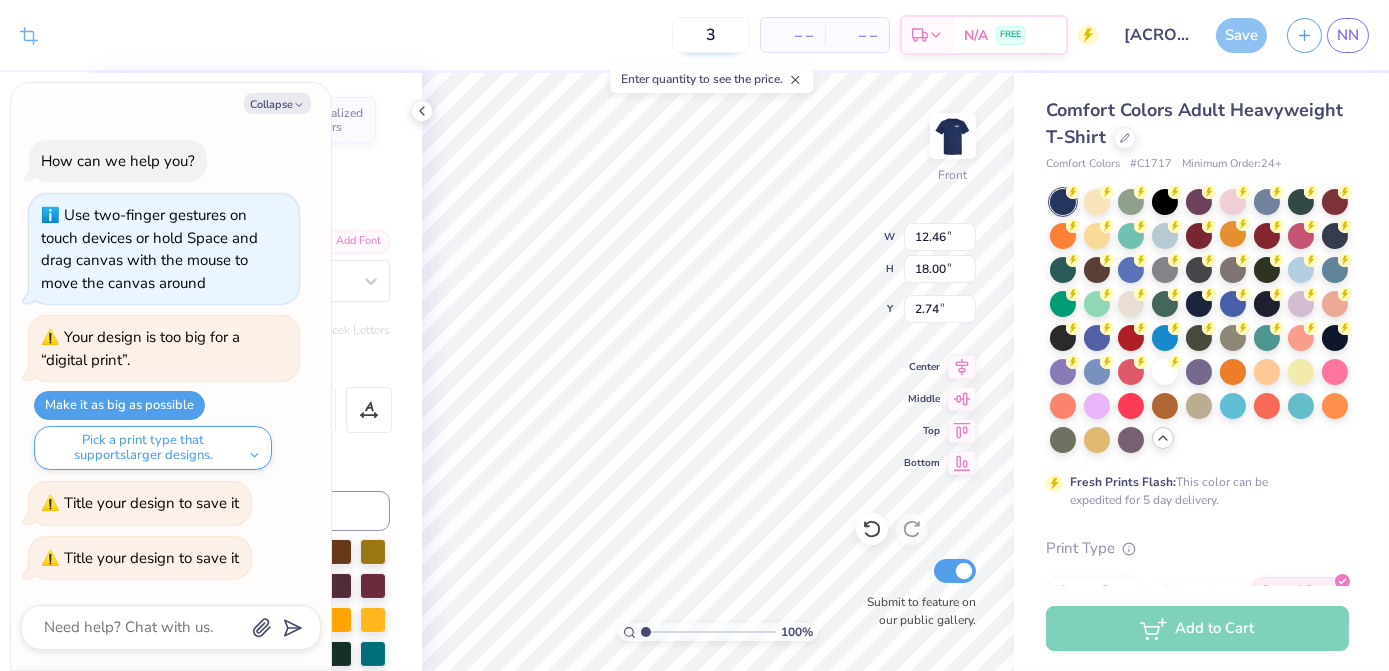 type on "30" 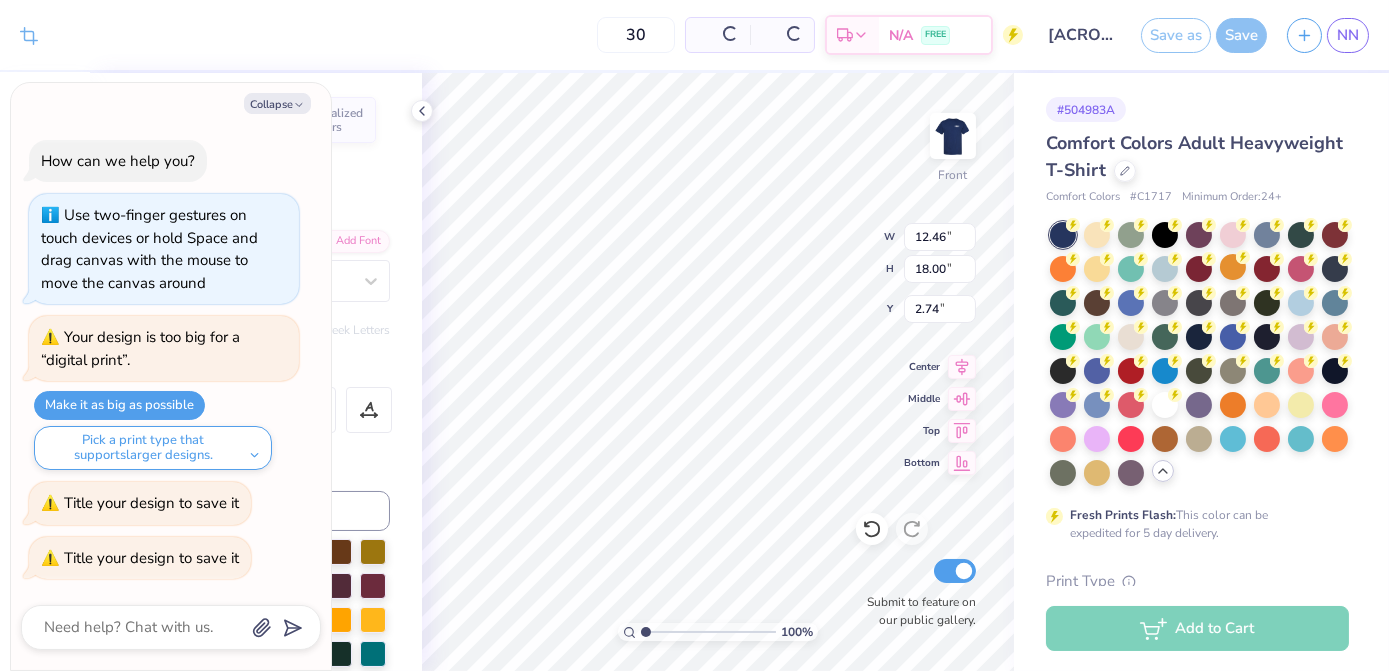 type on "x" 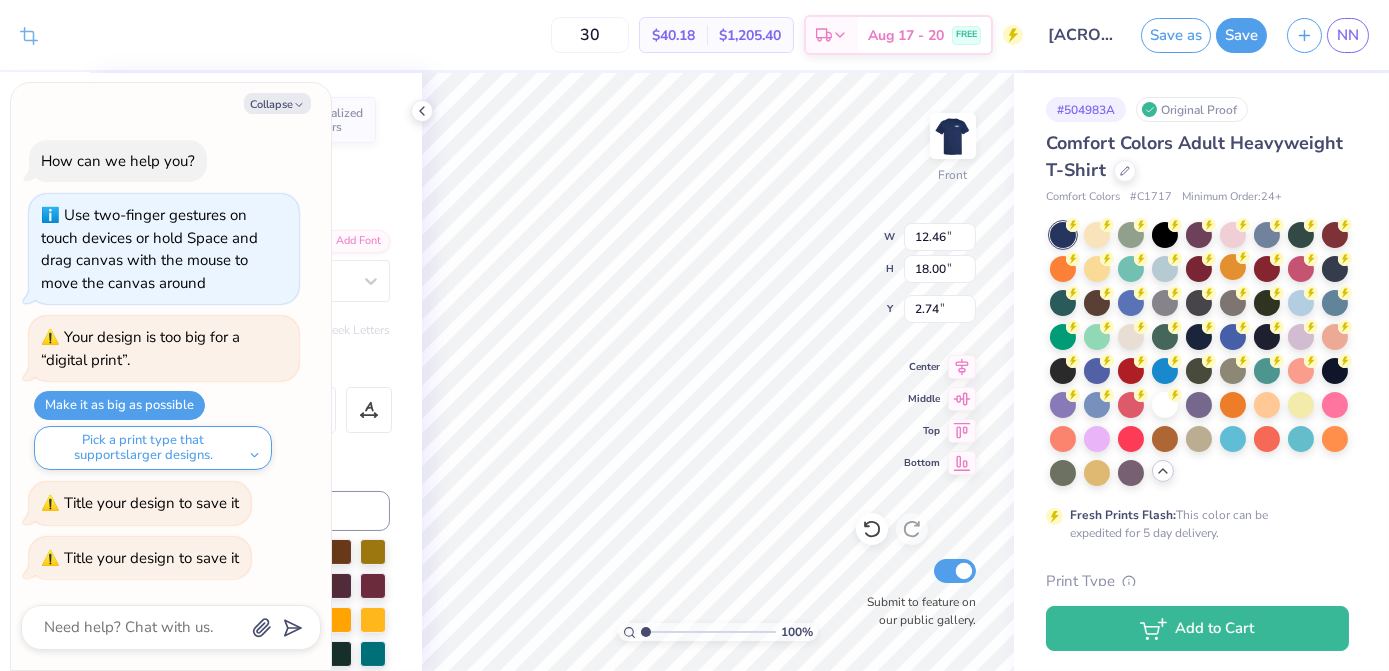 type on "3" 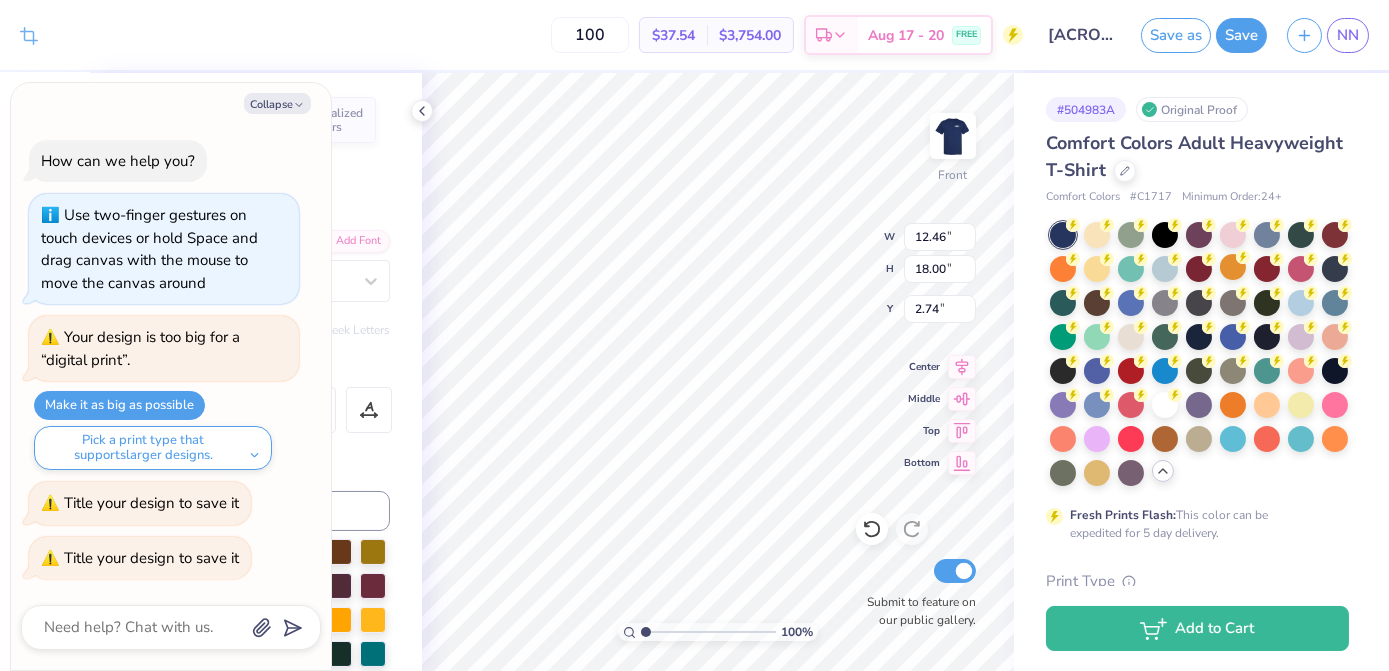 type on "100" 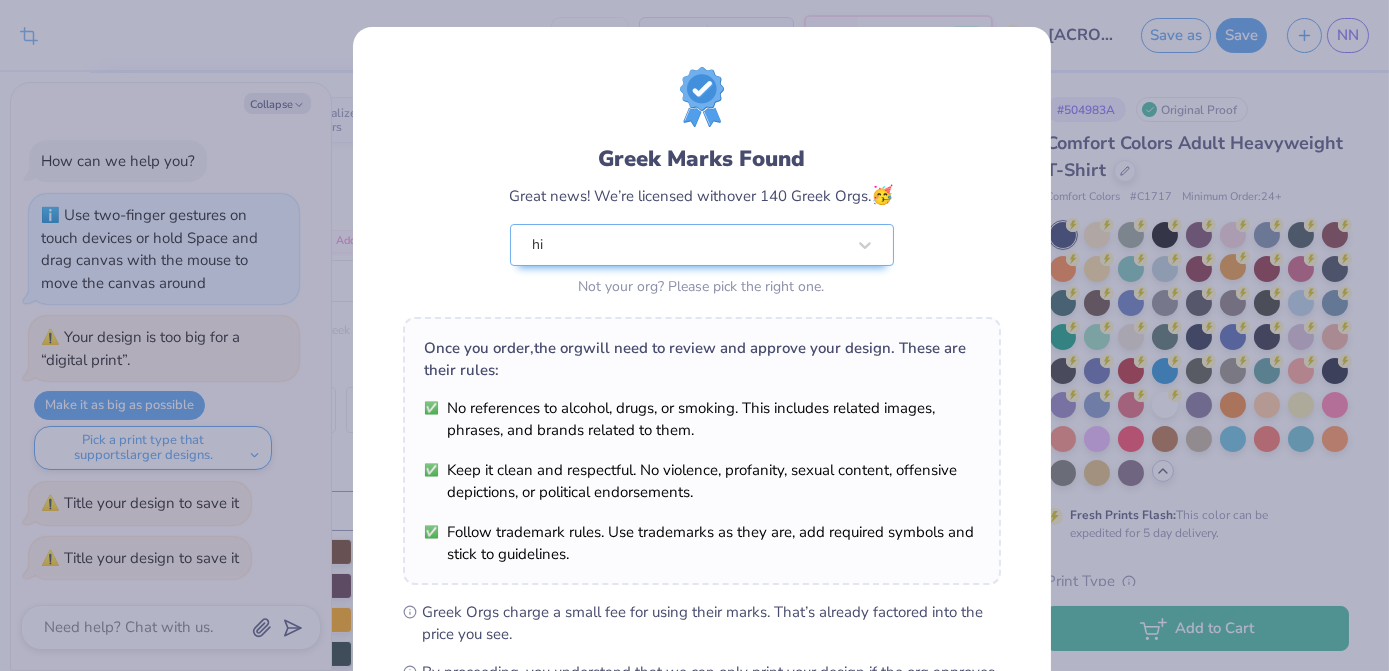 scroll, scrollTop: 261, scrollLeft: 0, axis: vertical 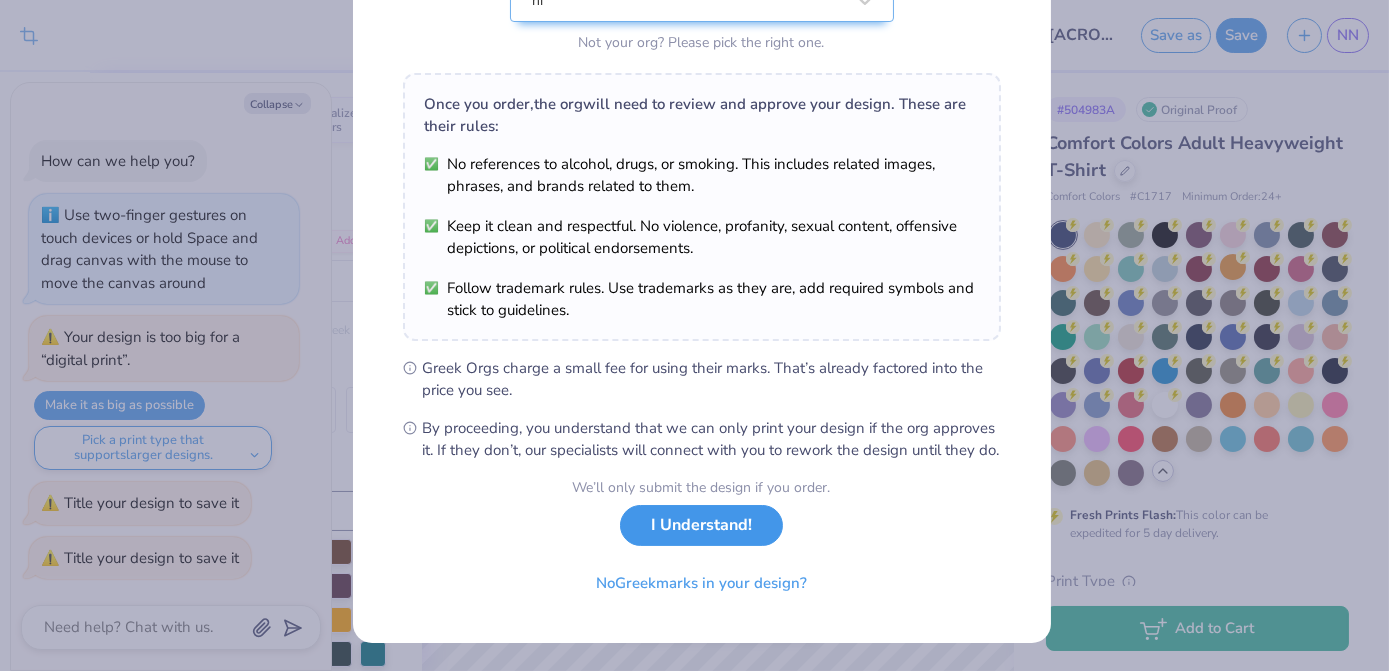 click on "I Understand!" at bounding box center (701, 525) 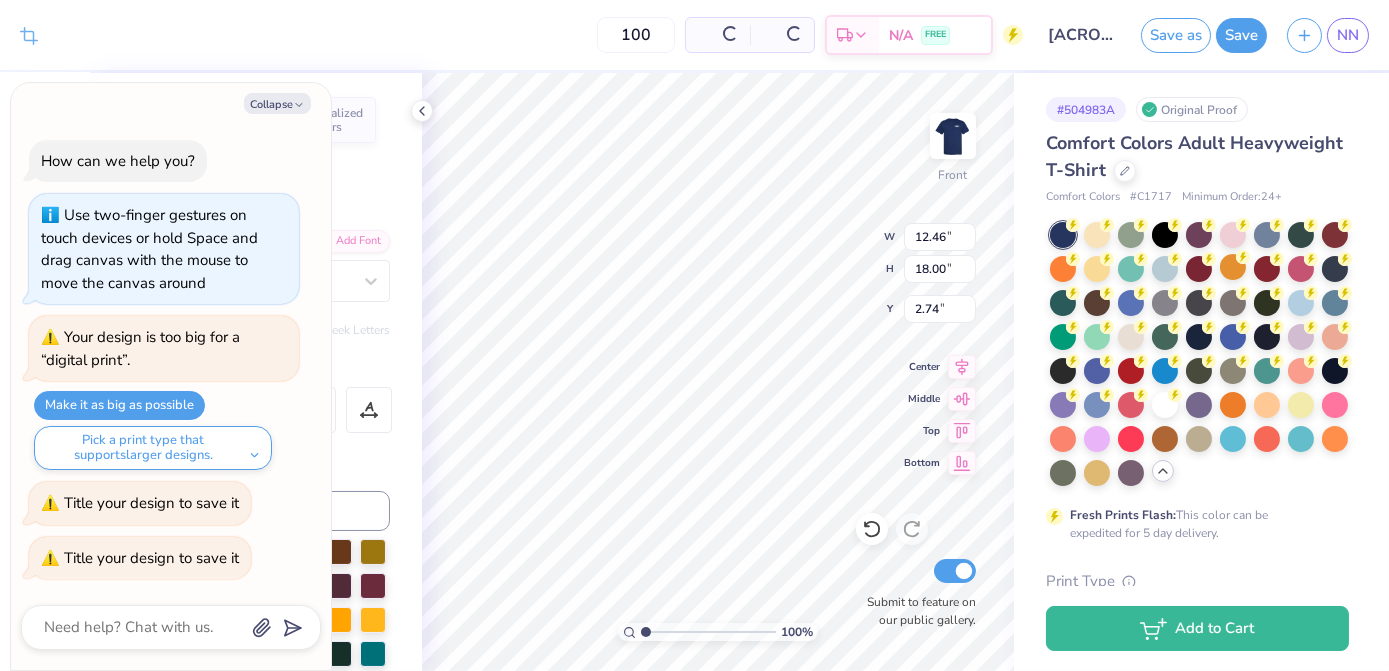 scroll, scrollTop: 0, scrollLeft: 0, axis: both 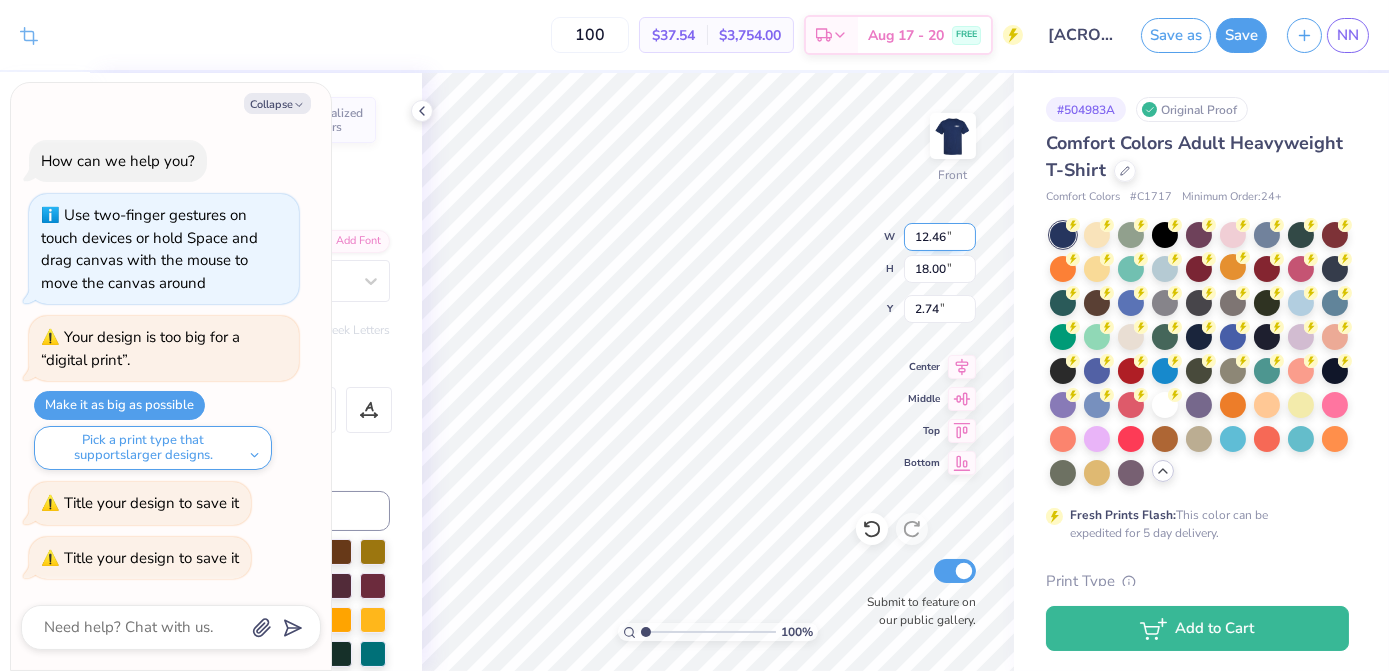 type on "x" 